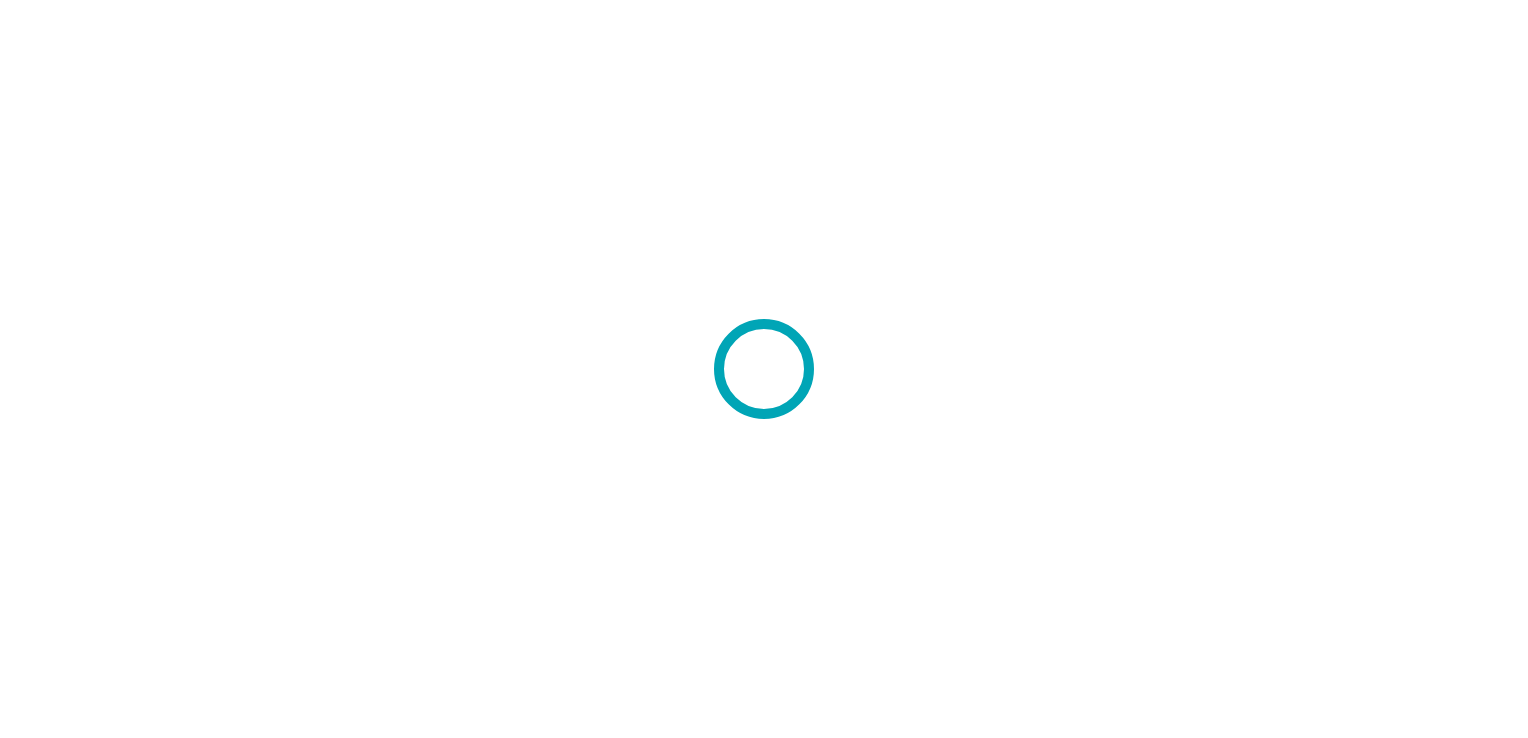 scroll, scrollTop: 0, scrollLeft: 0, axis: both 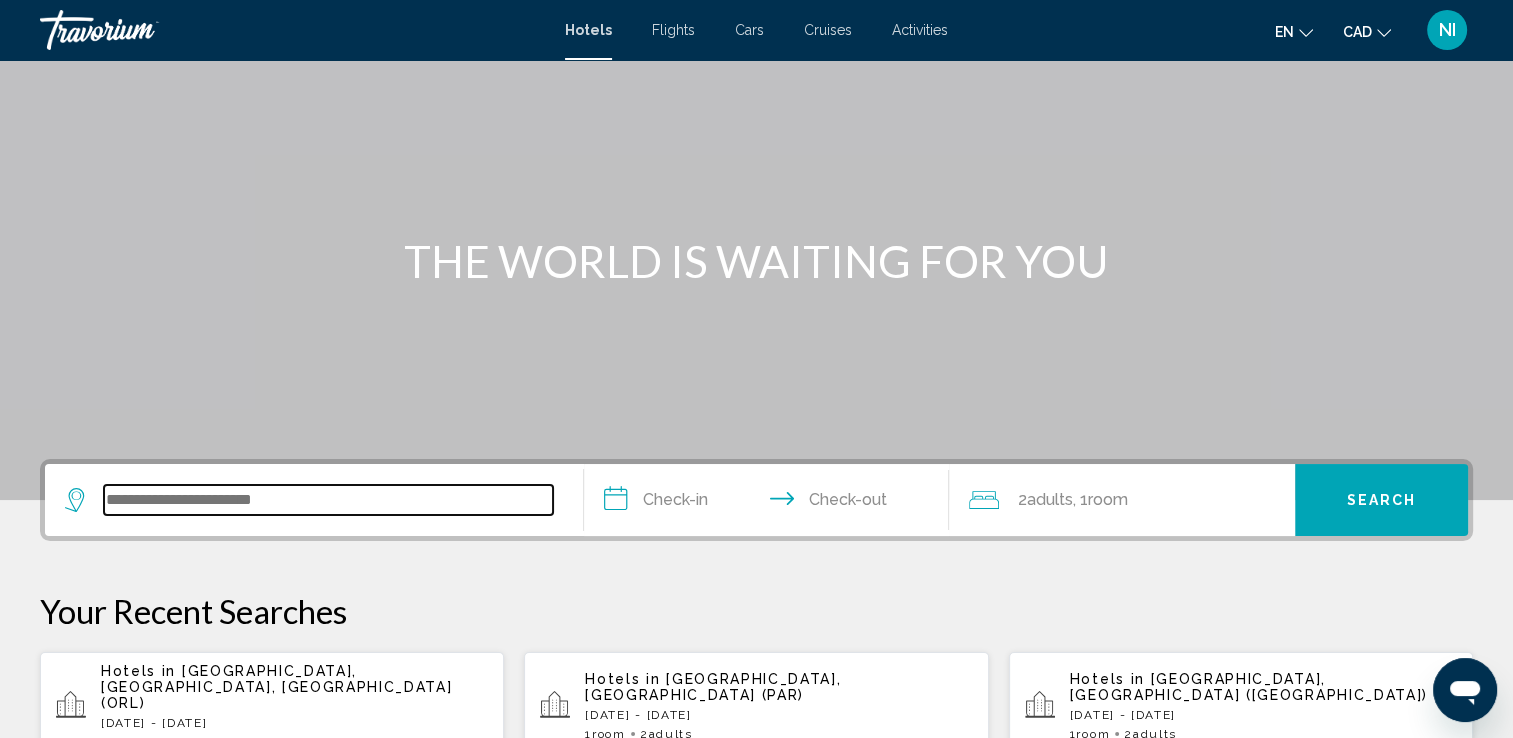 click at bounding box center (328, 500) 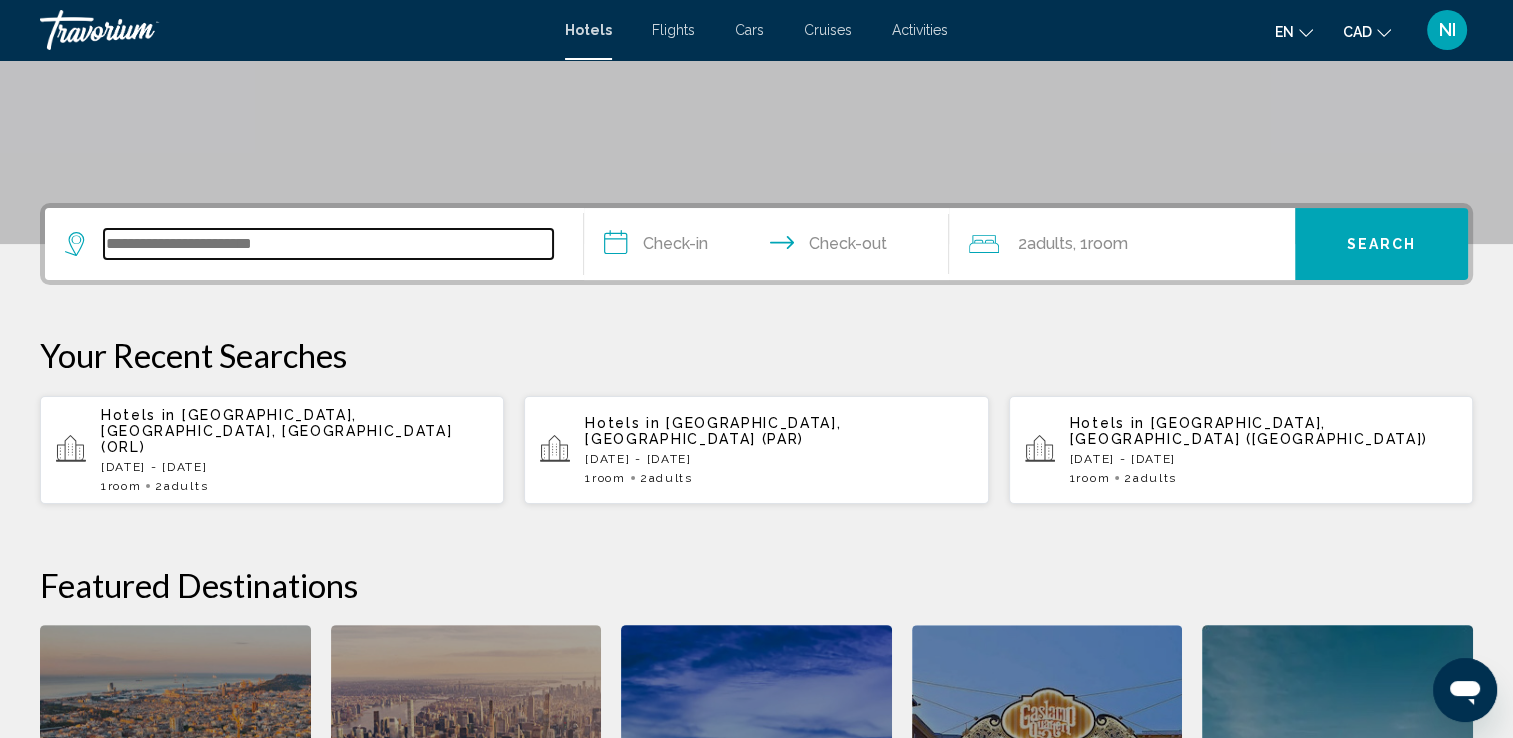 scroll, scrollTop: 193, scrollLeft: 0, axis: vertical 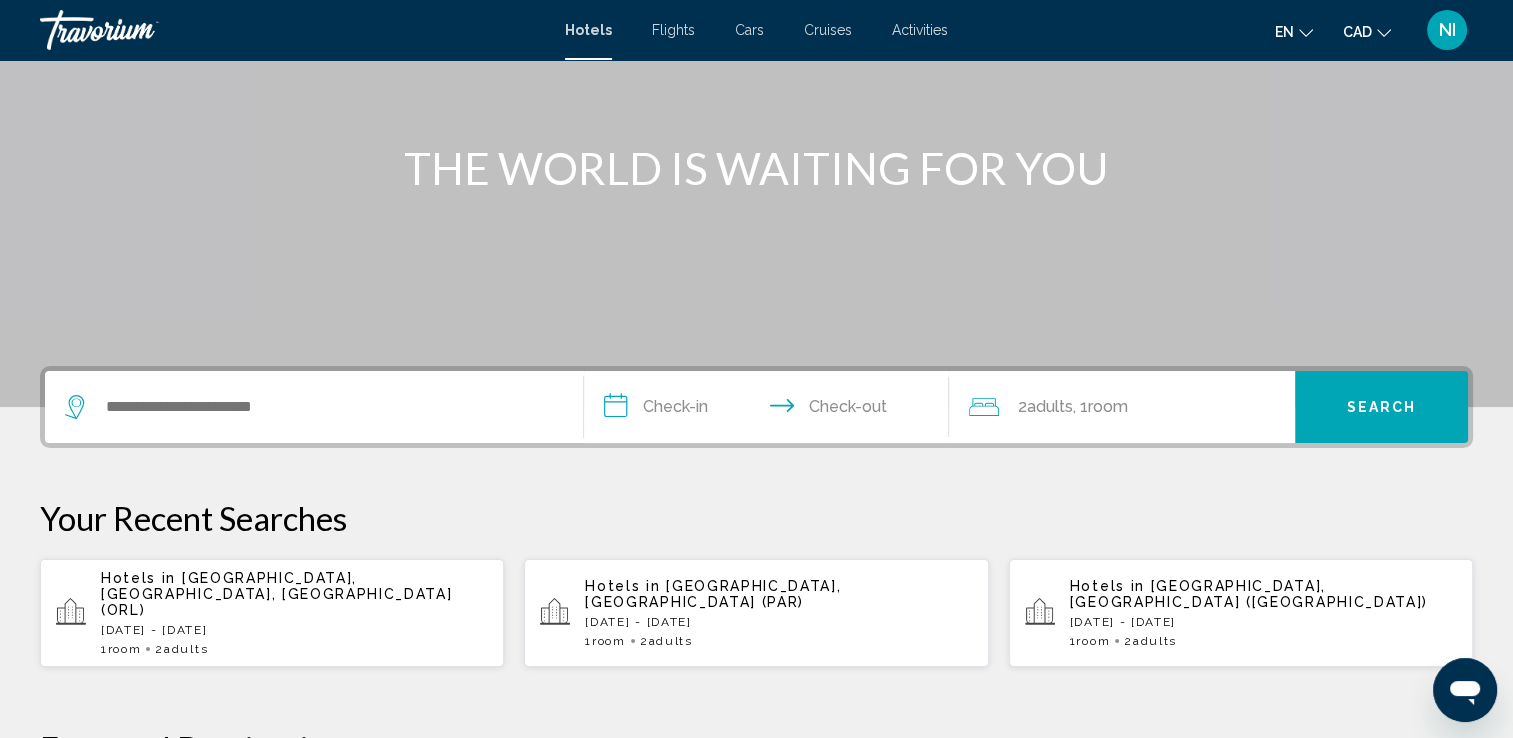 click on "Cruises" at bounding box center (828, 30) 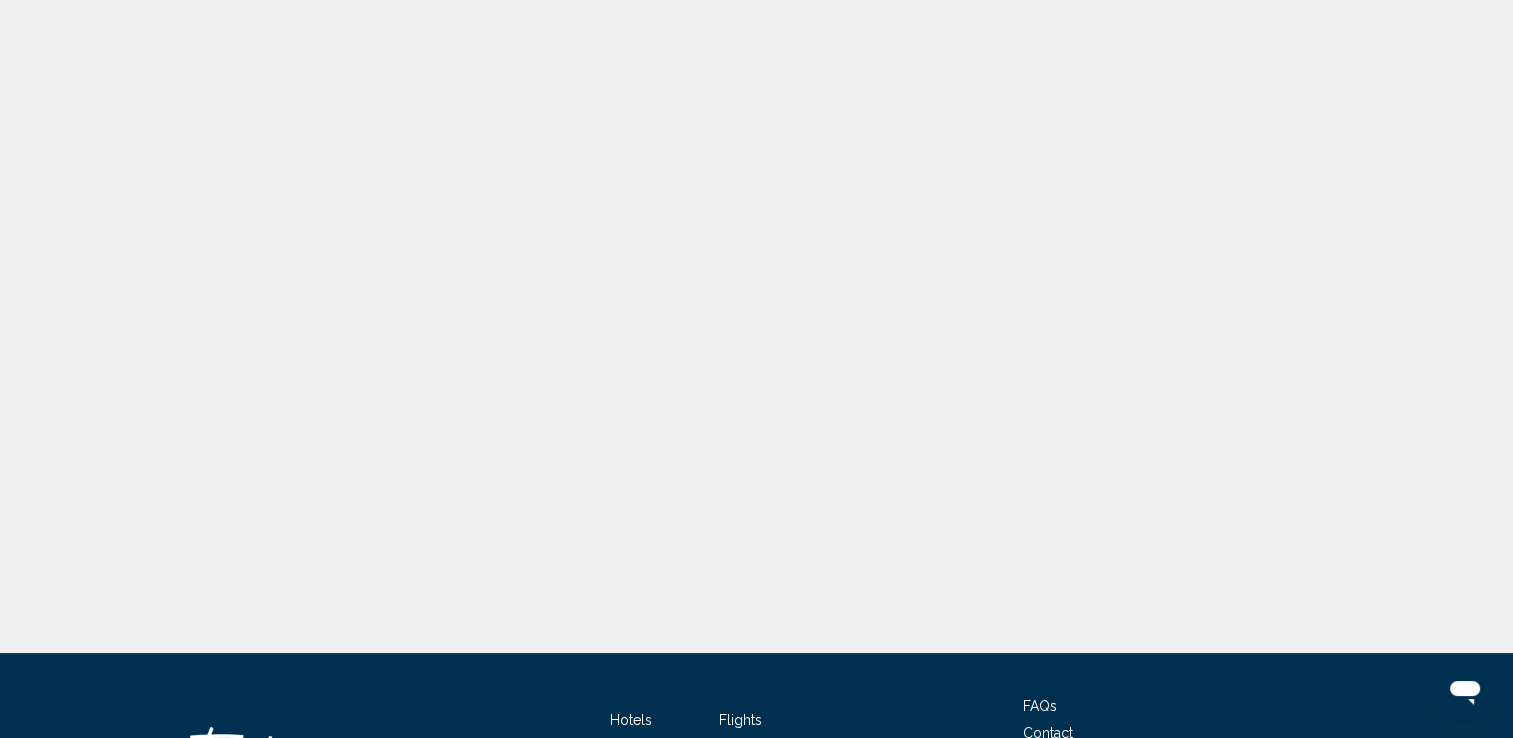 scroll, scrollTop: 0, scrollLeft: 0, axis: both 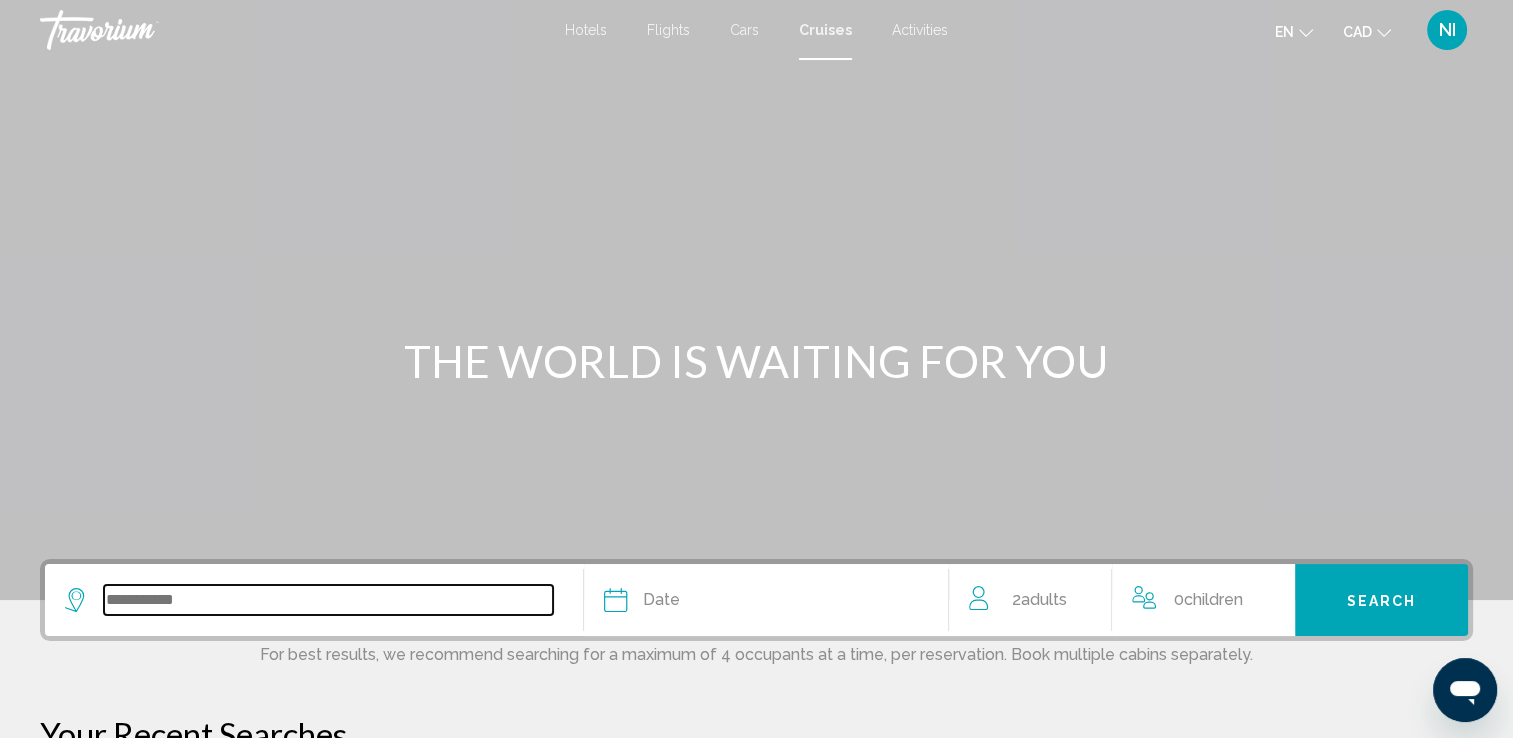 click at bounding box center (328, 600) 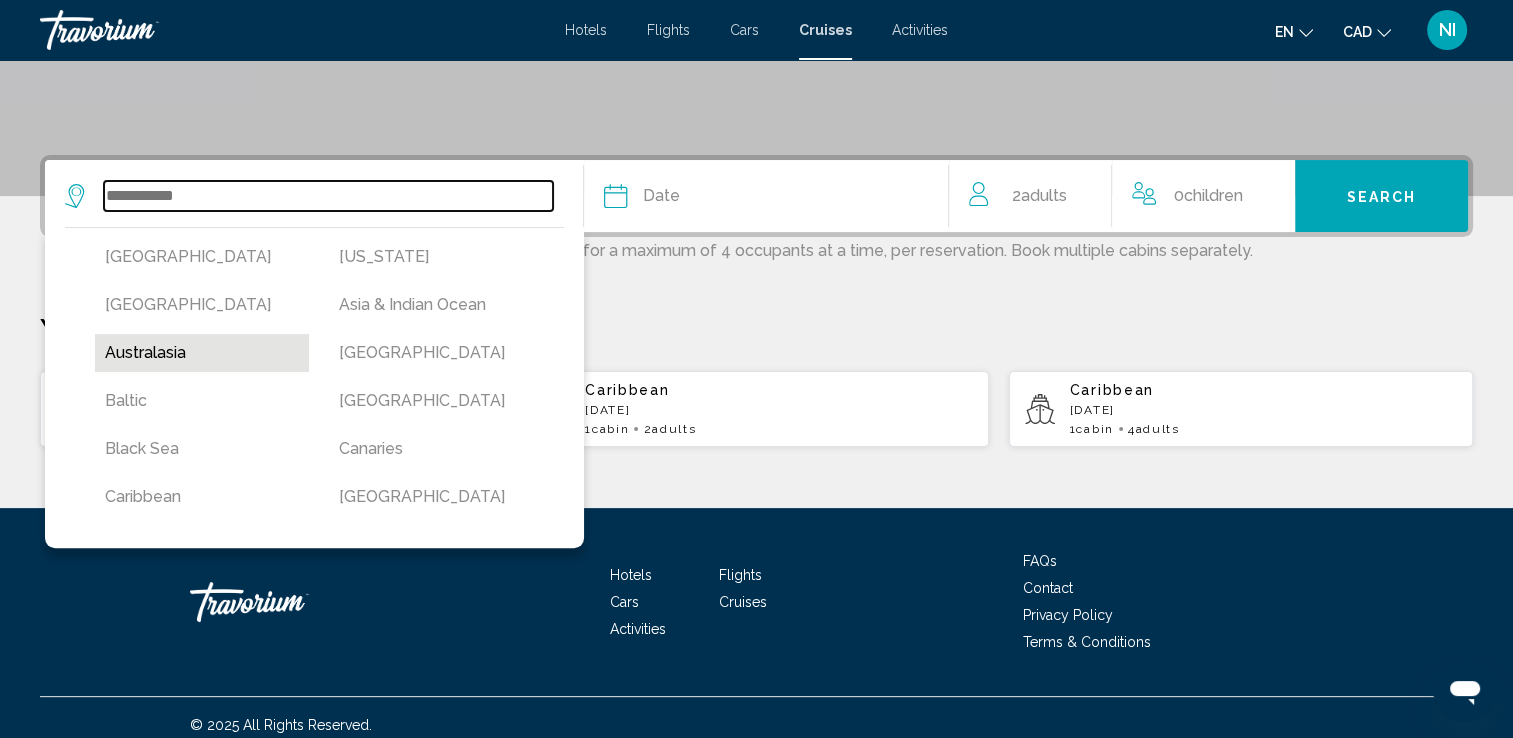 scroll, scrollTop: 417, scrollLeft: 0, axis: vertical 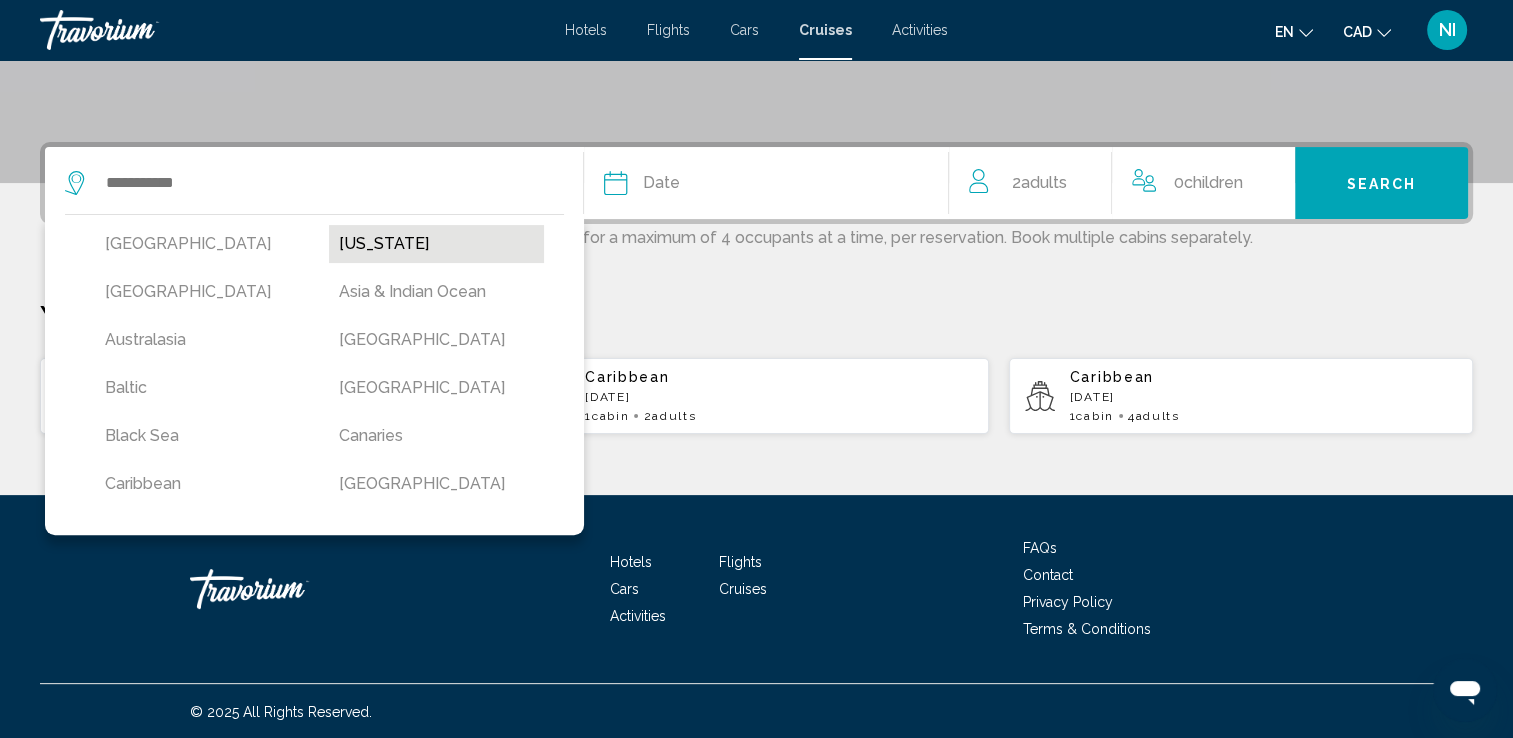 click on "[US_STATE]" at bounding box center [436, 244] 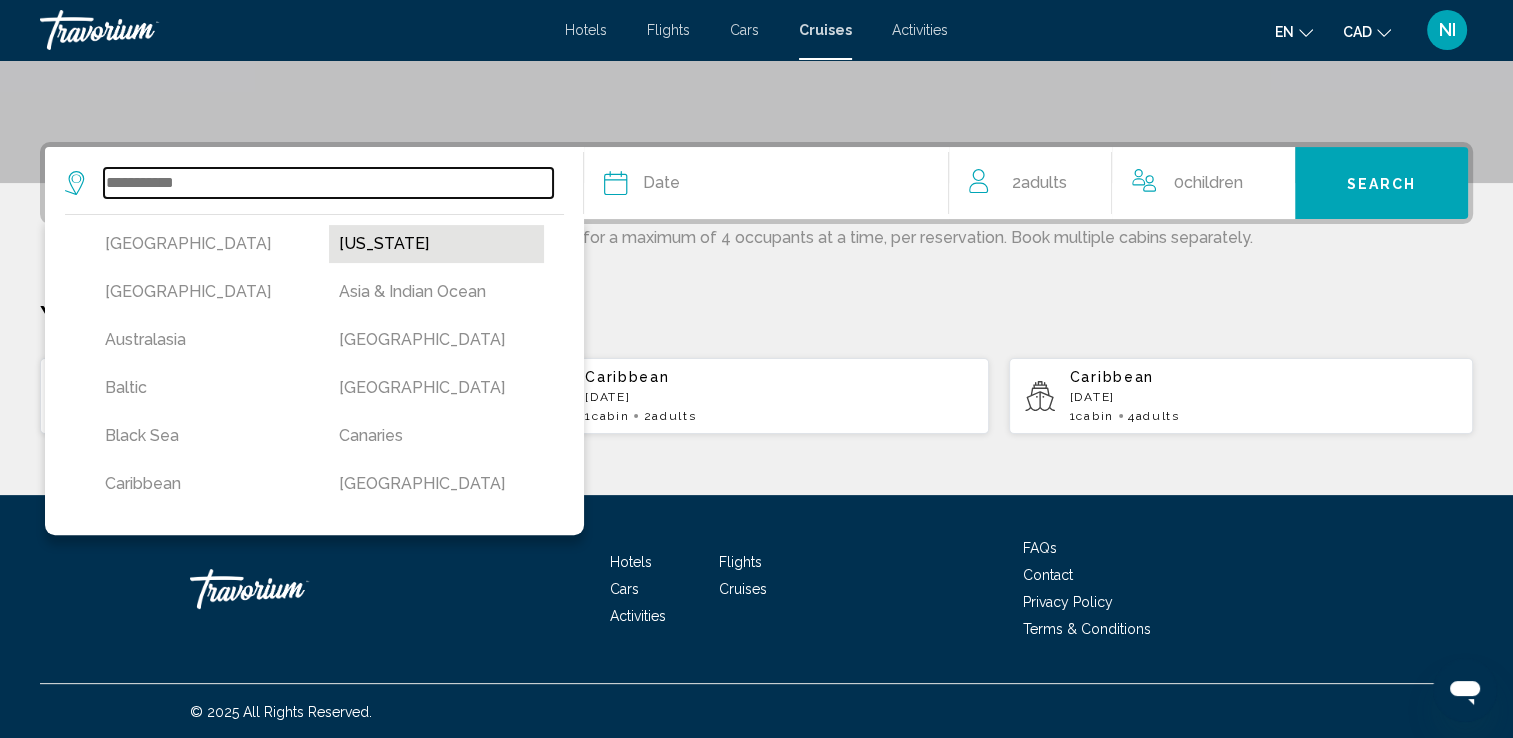type on "******" 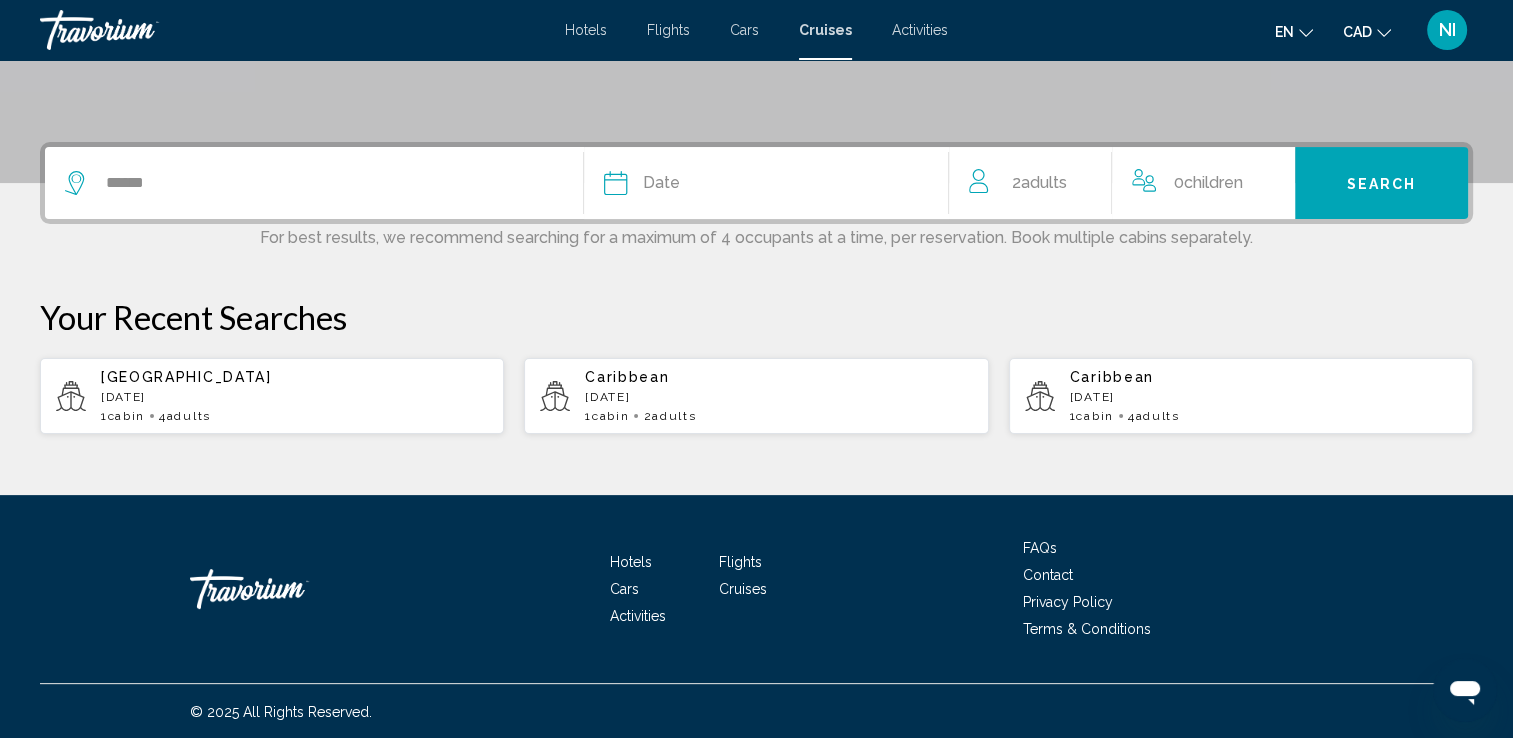 click on "Date" 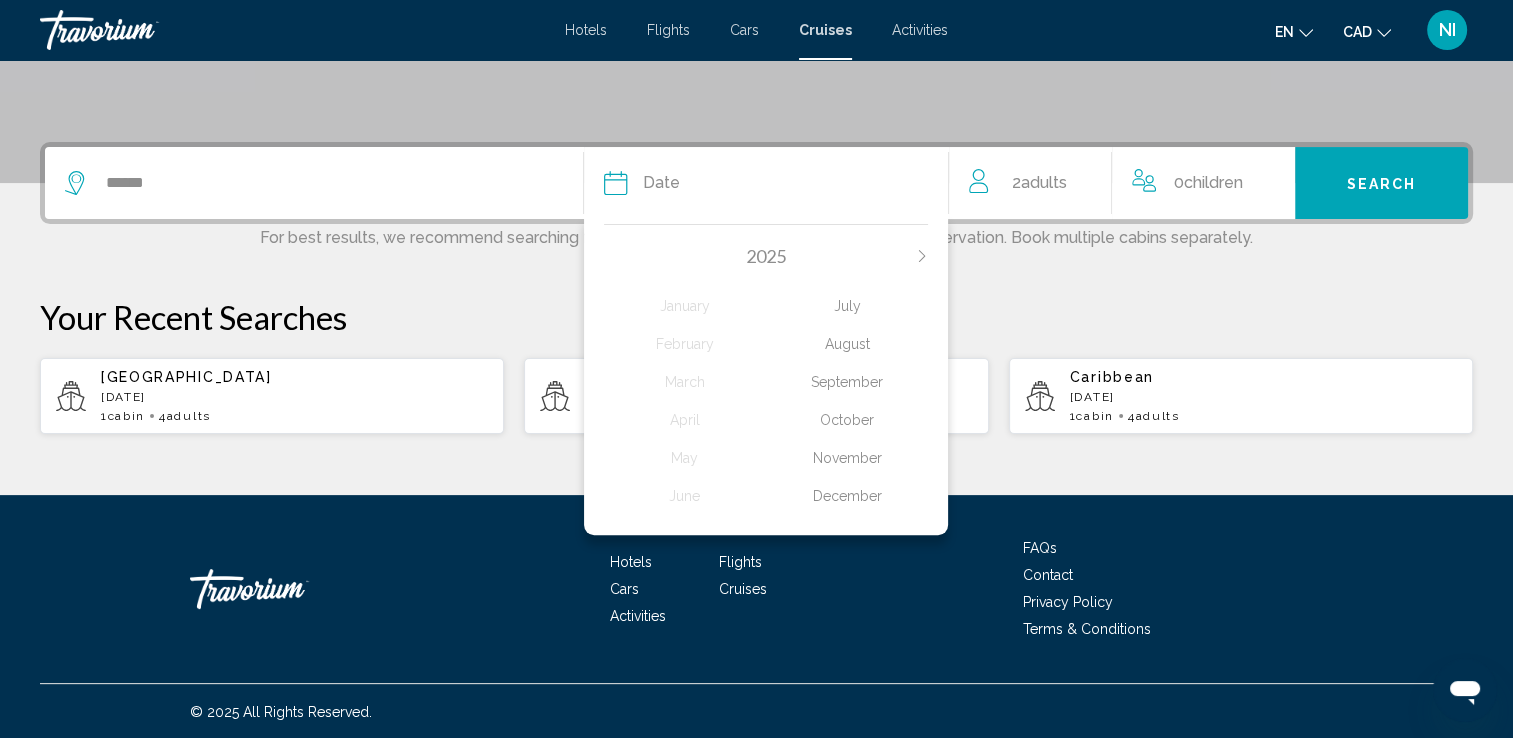 click on "August" 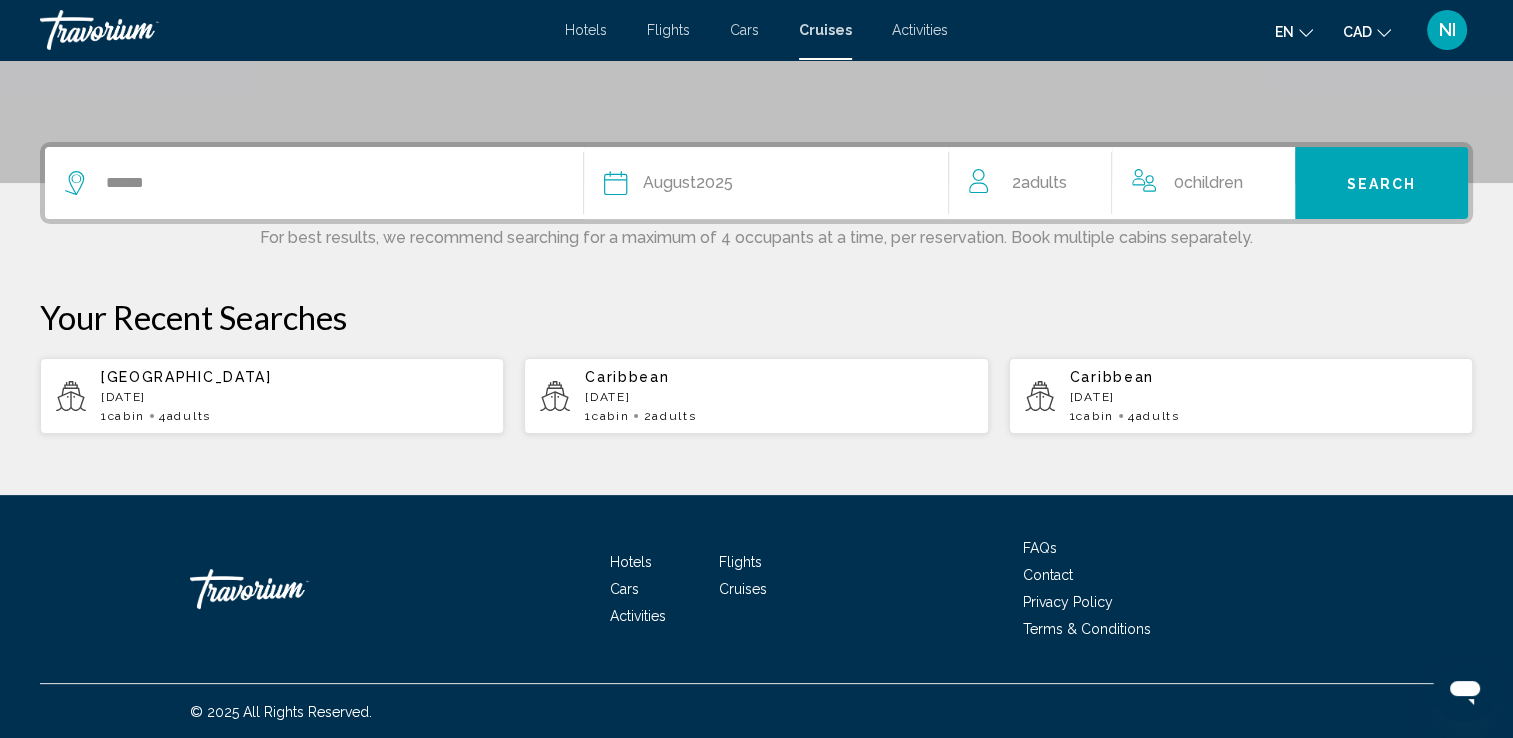 click on "Adults" 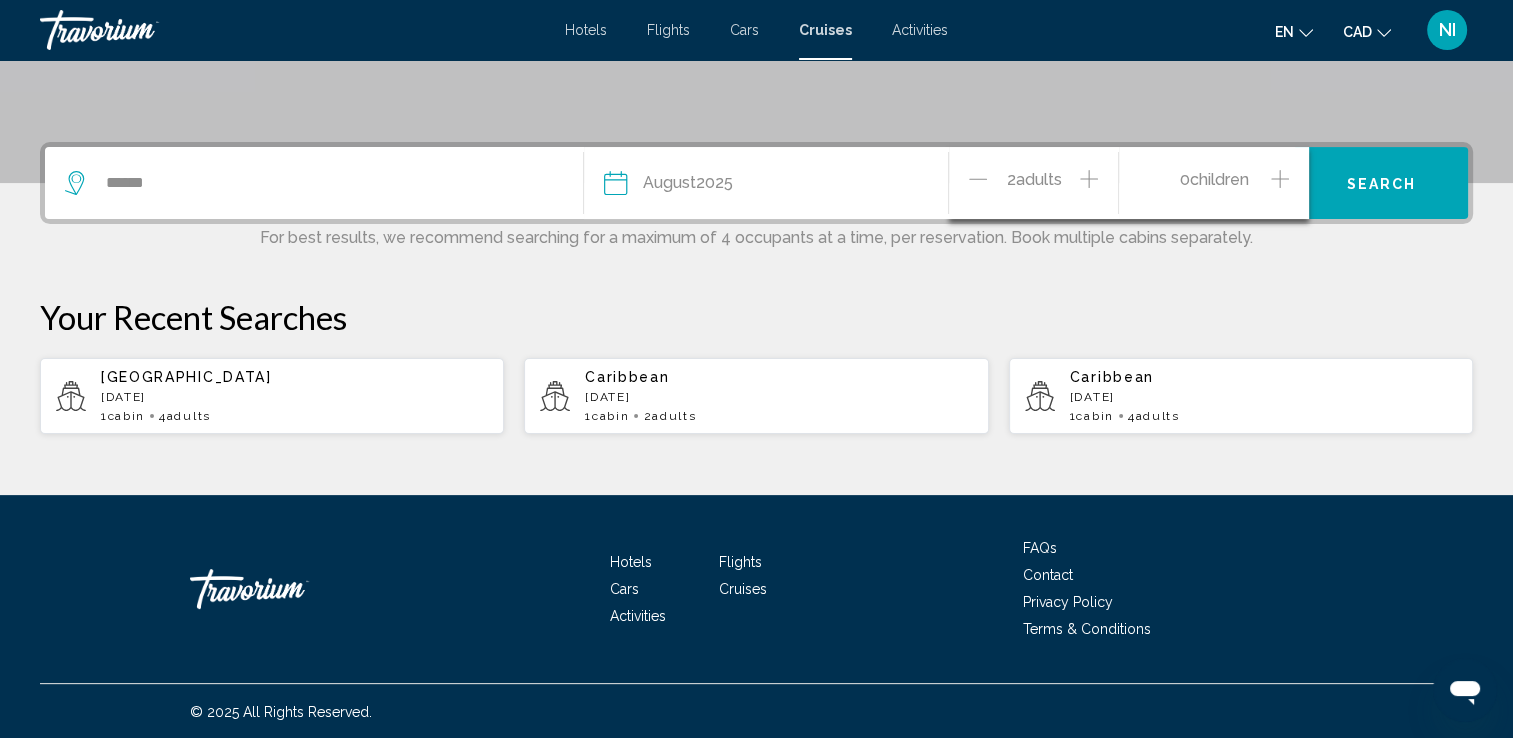click 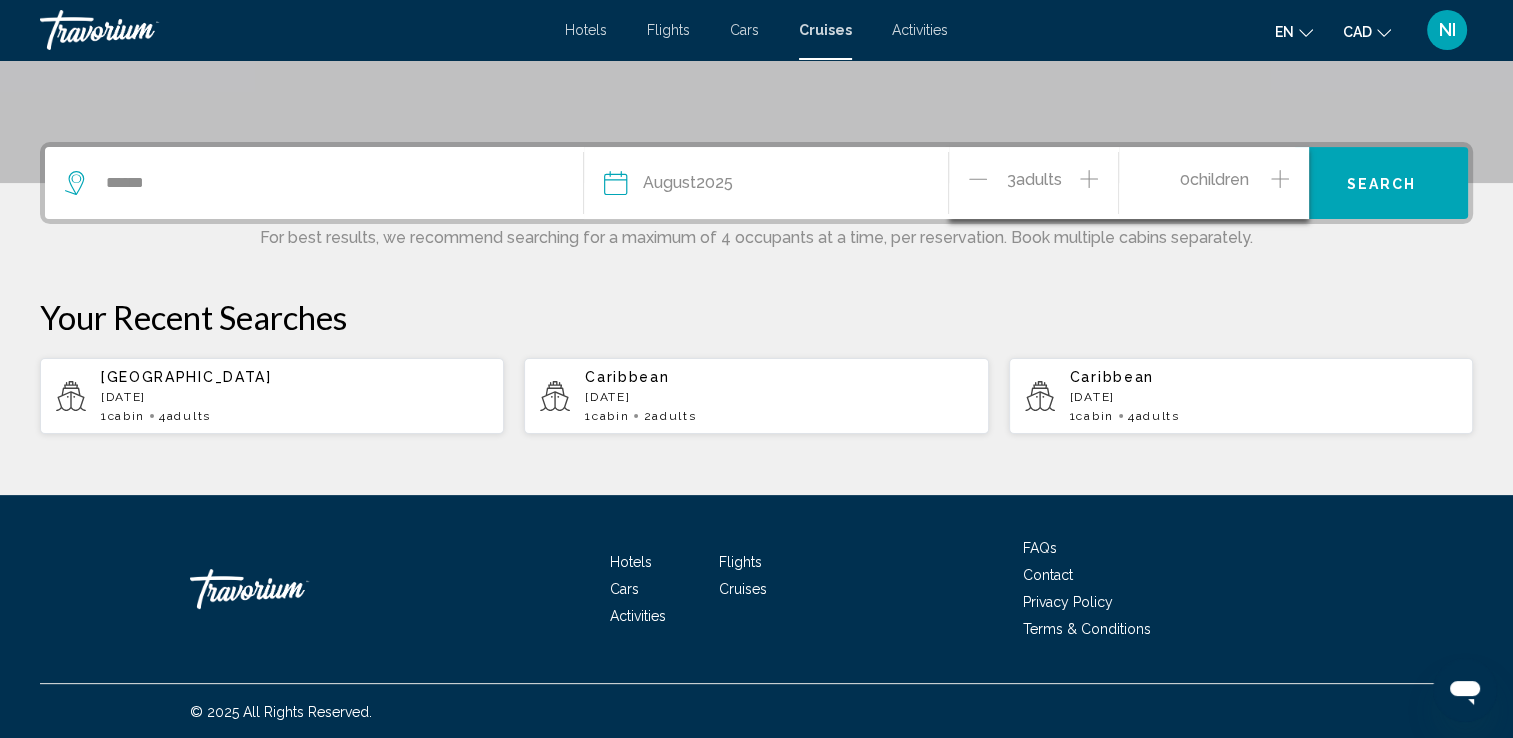 click 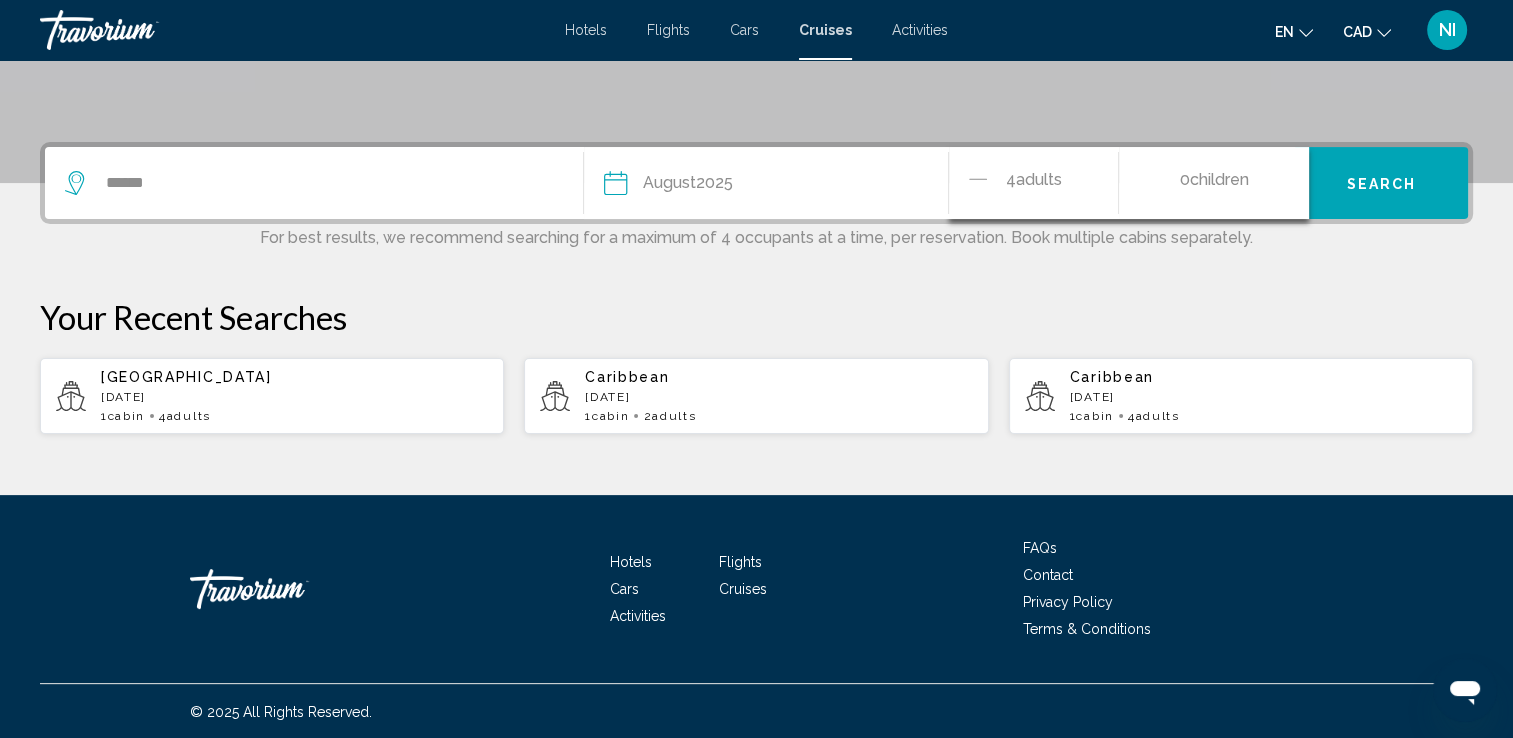 click on "Search" at bounding box center [1381, 183] 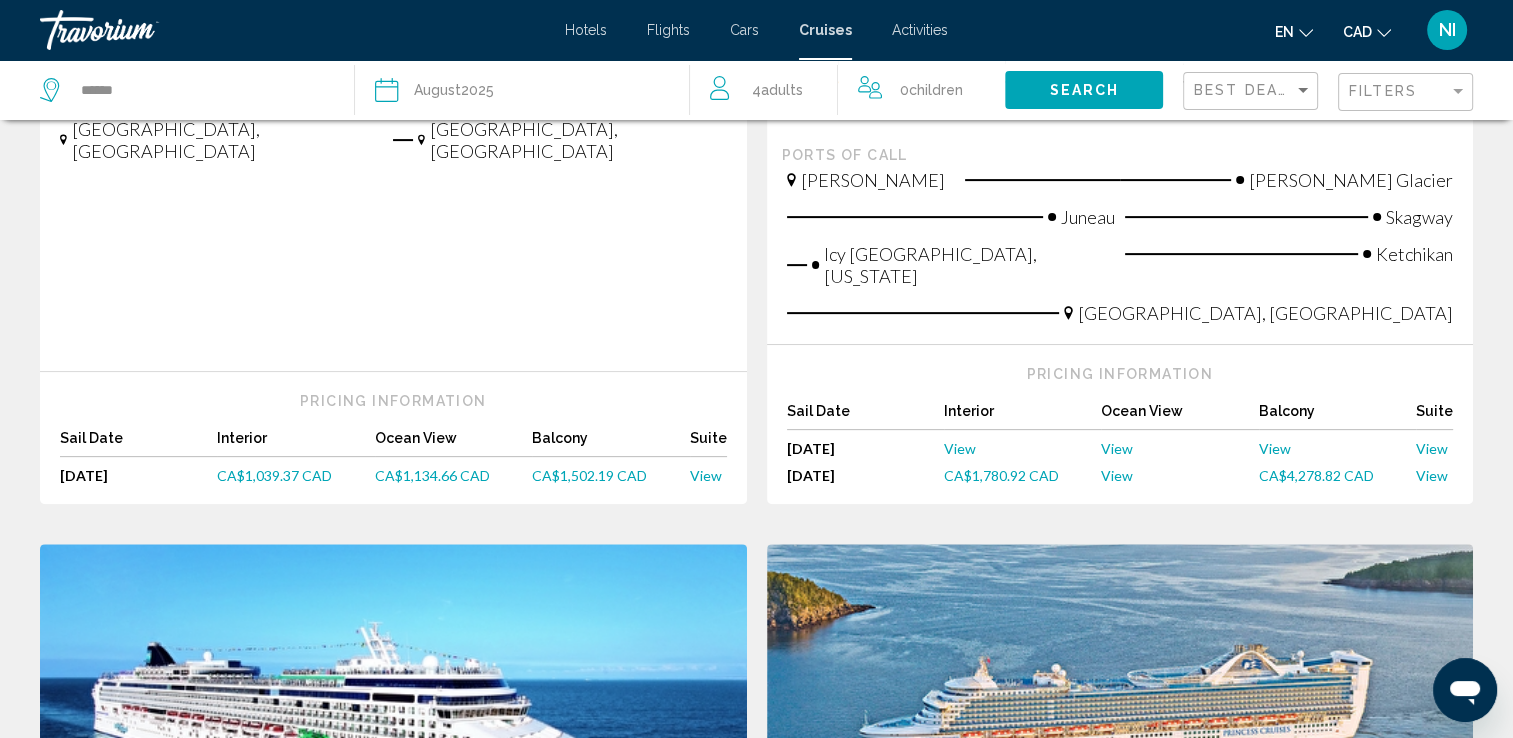 scroll, scrollTop: 200, scrollLeft: 0, axis: vertical 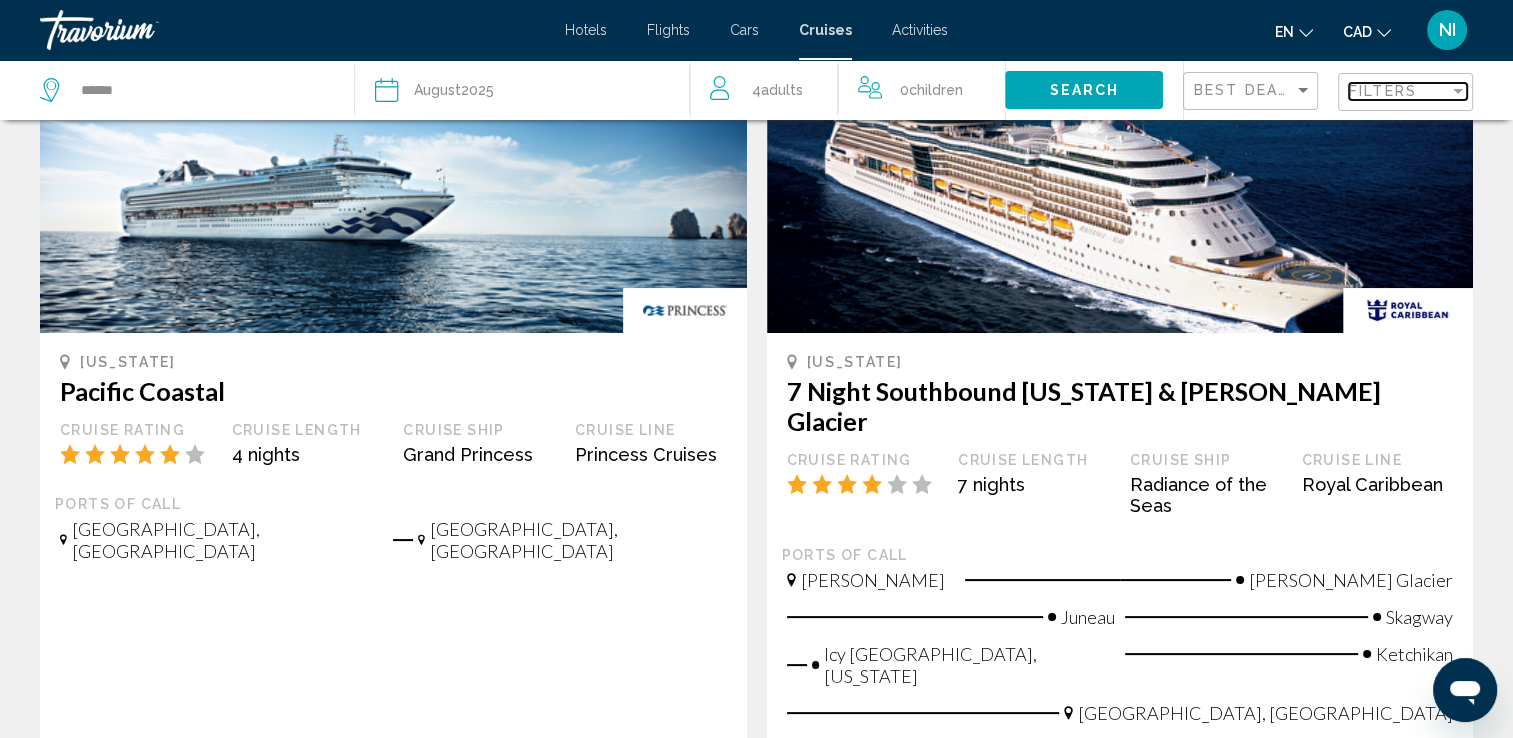 click at bounding box center [1458, 91] 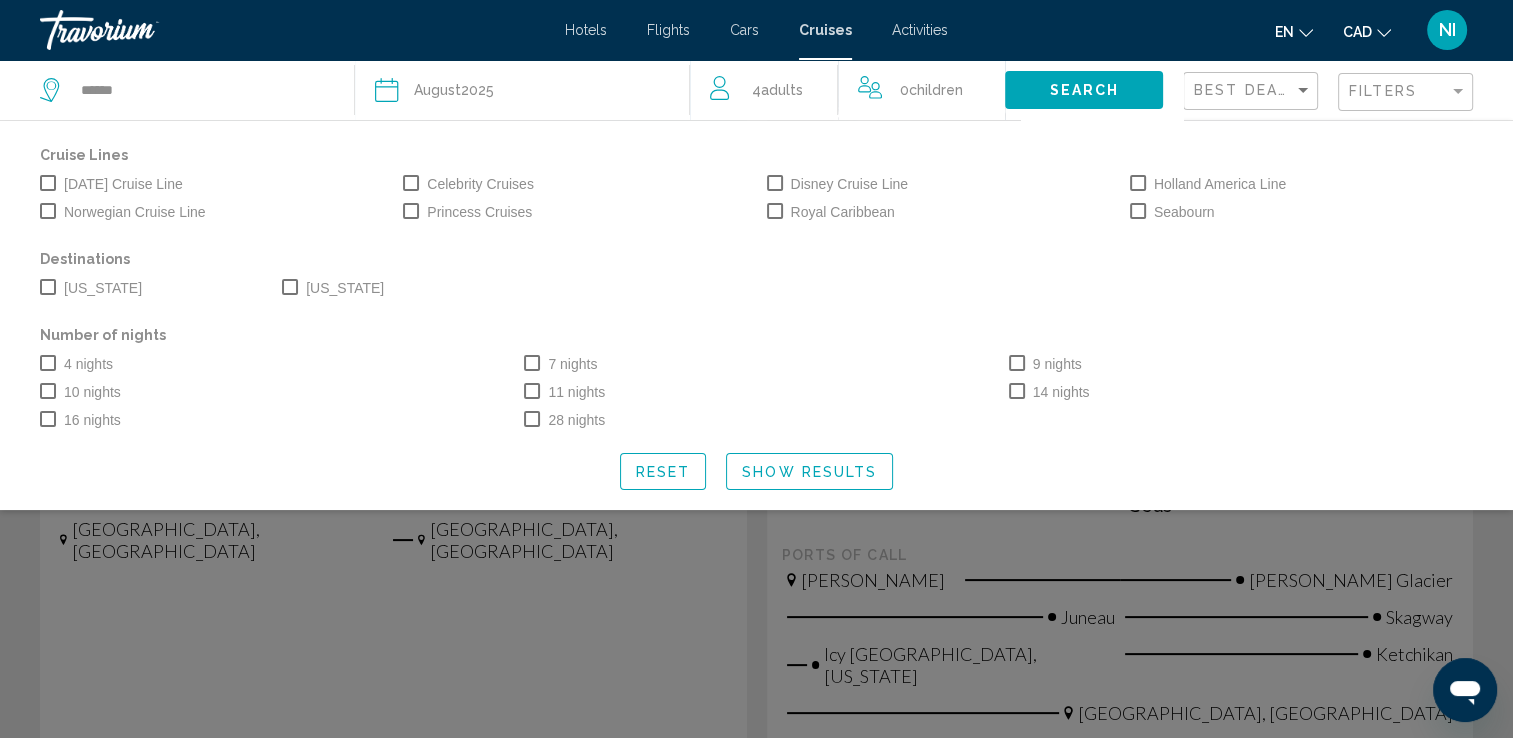 click at bounding box center [532, 363] 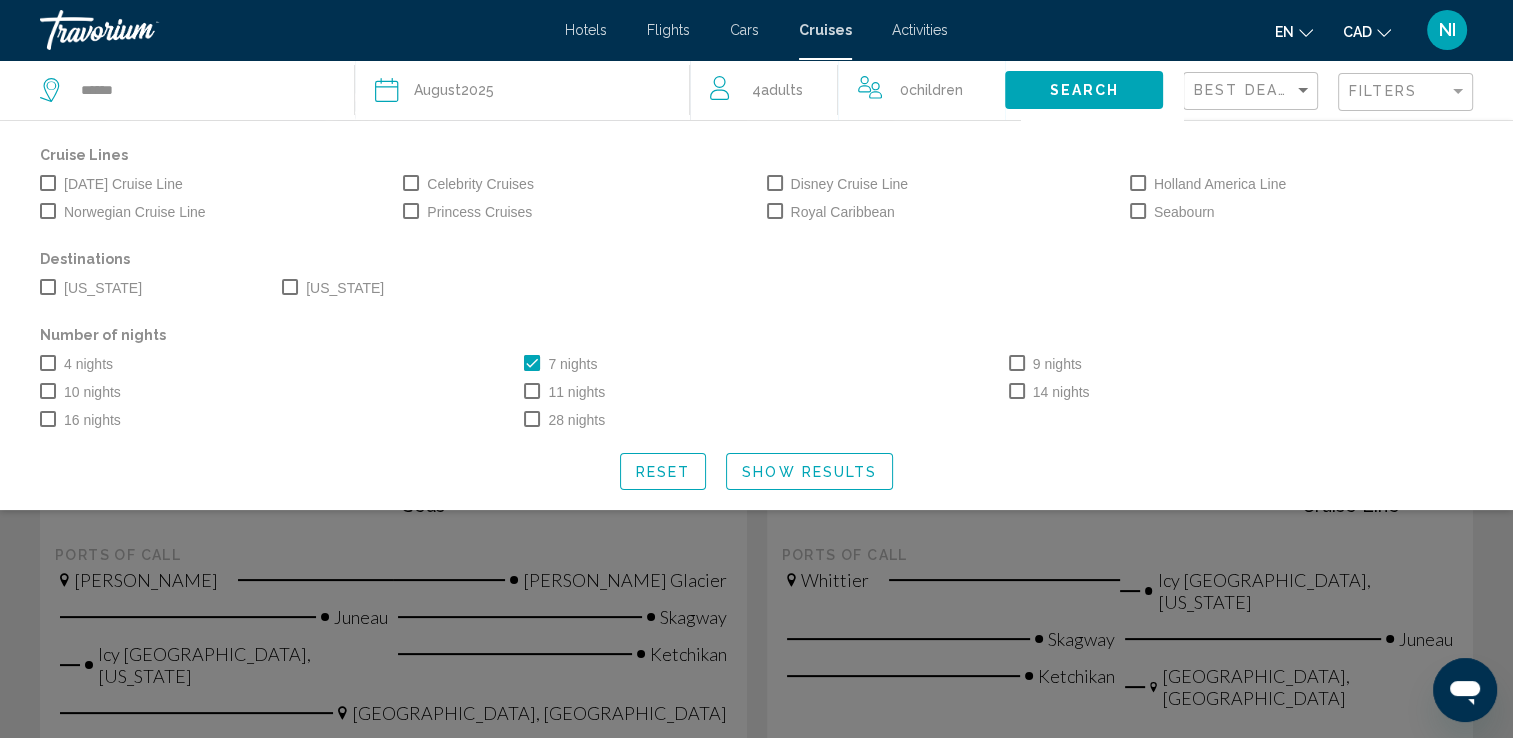 click on "Show Results" 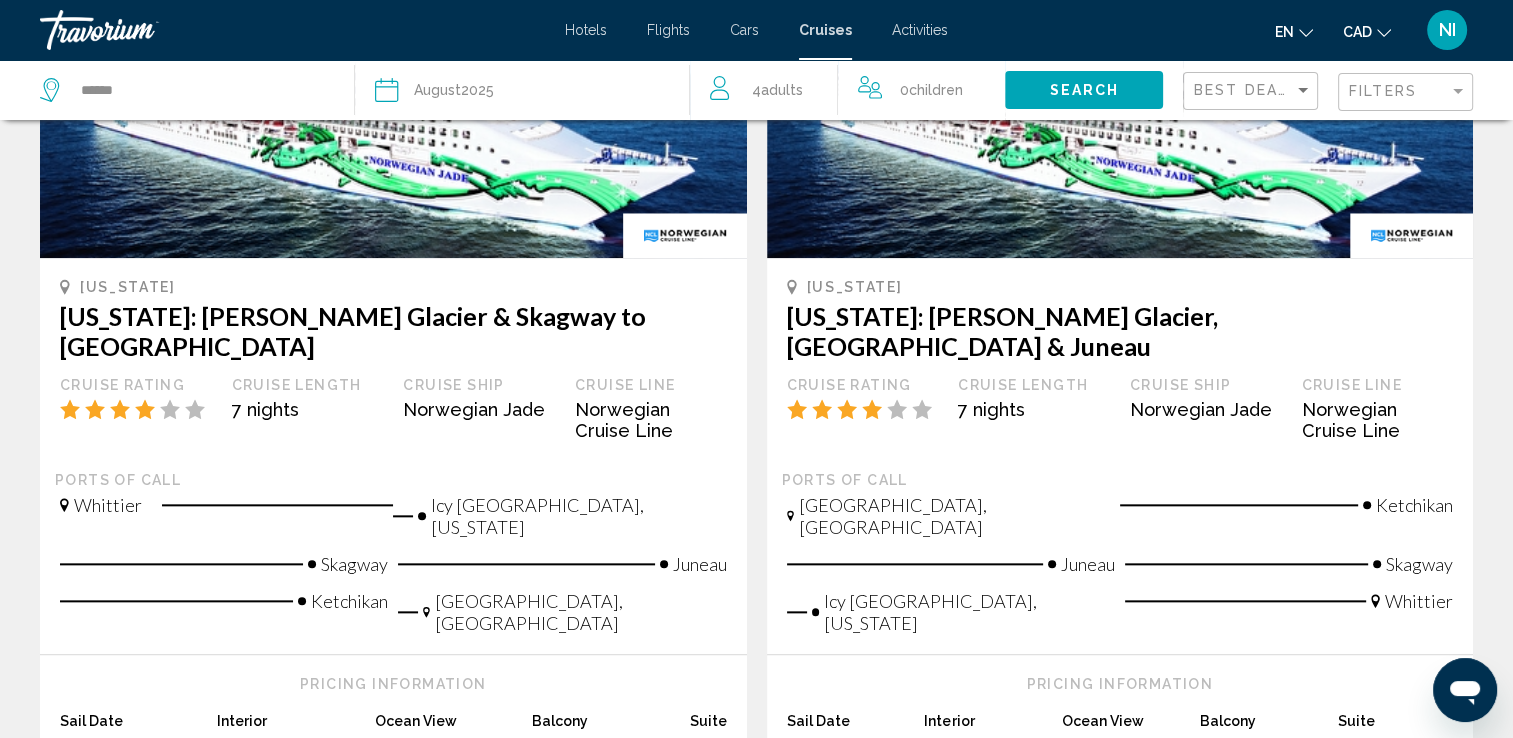 scroll, scrollTop: 2200, scrollLeft: 0, axis: vertical 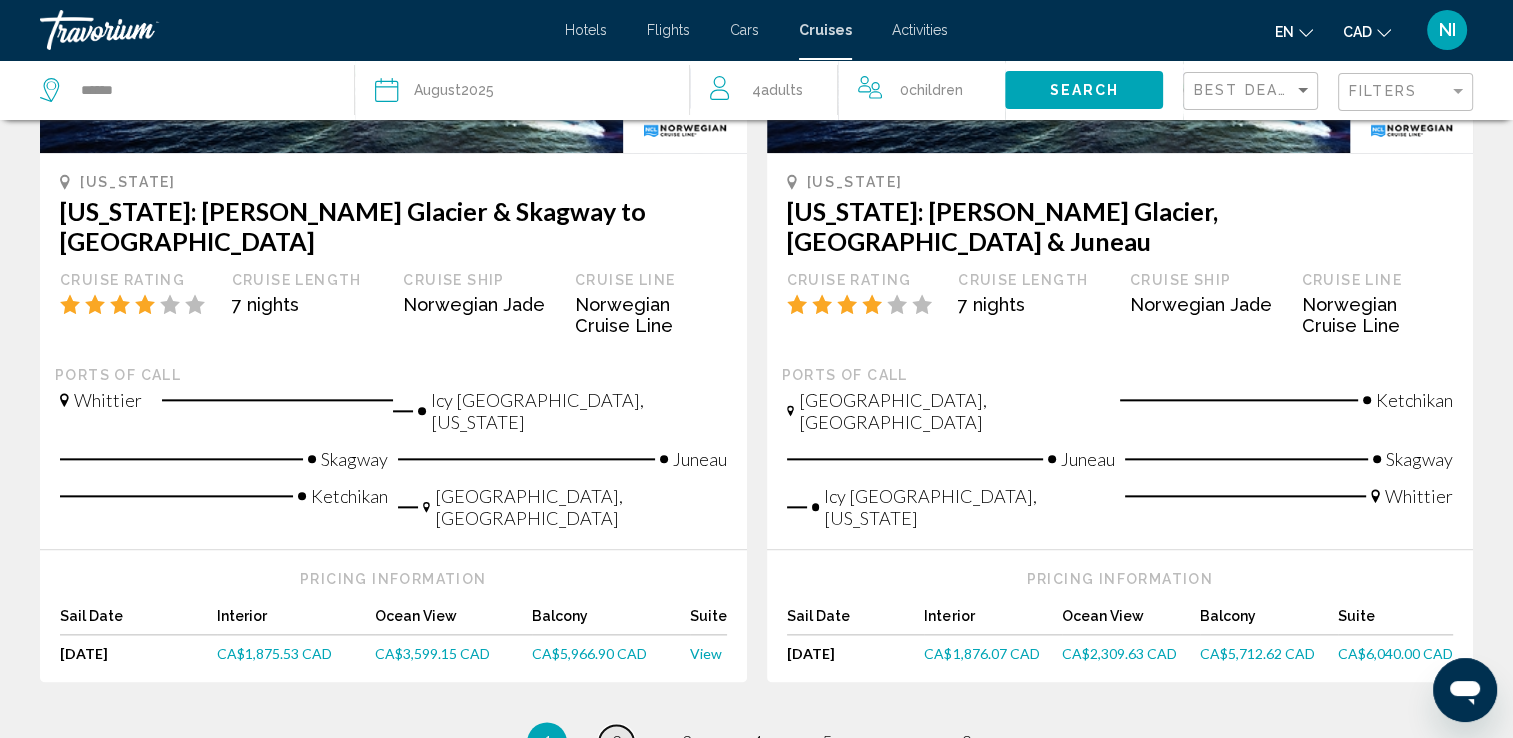 click on "page  2" at bounding box center (616, 742) 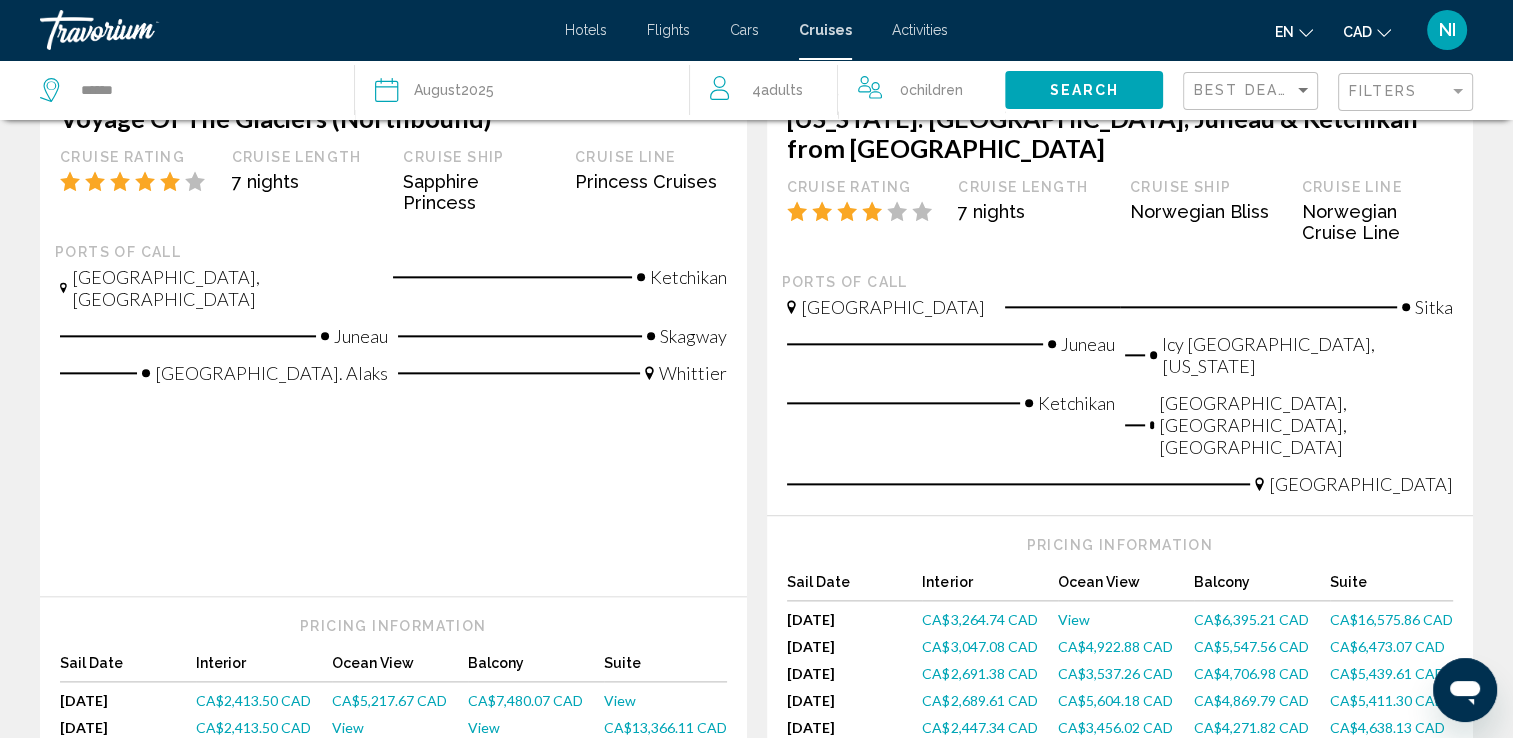 scroll, scrollTop: 2300, scrollLeft: 0, axis: vertical 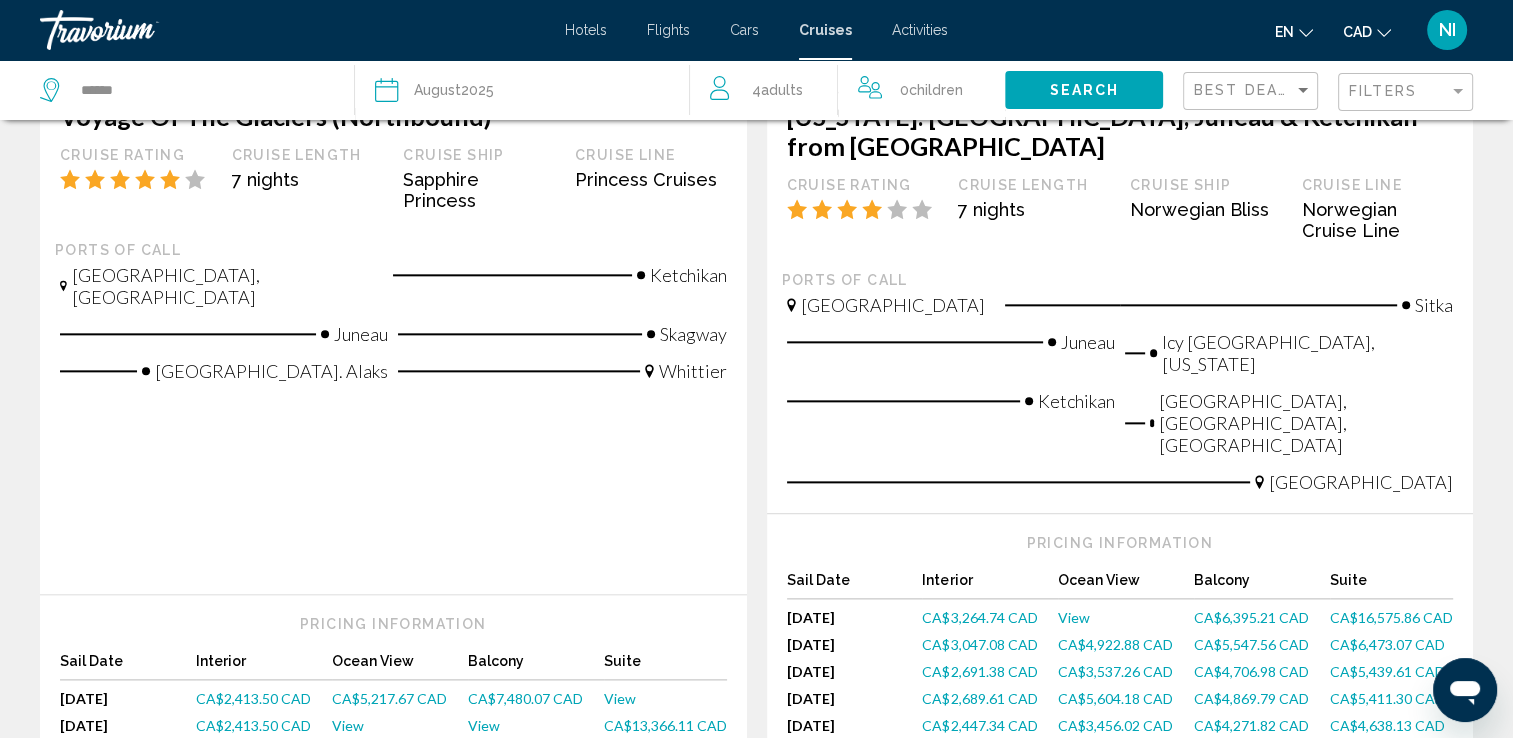 click on "3" at bounding box center (687, 814) 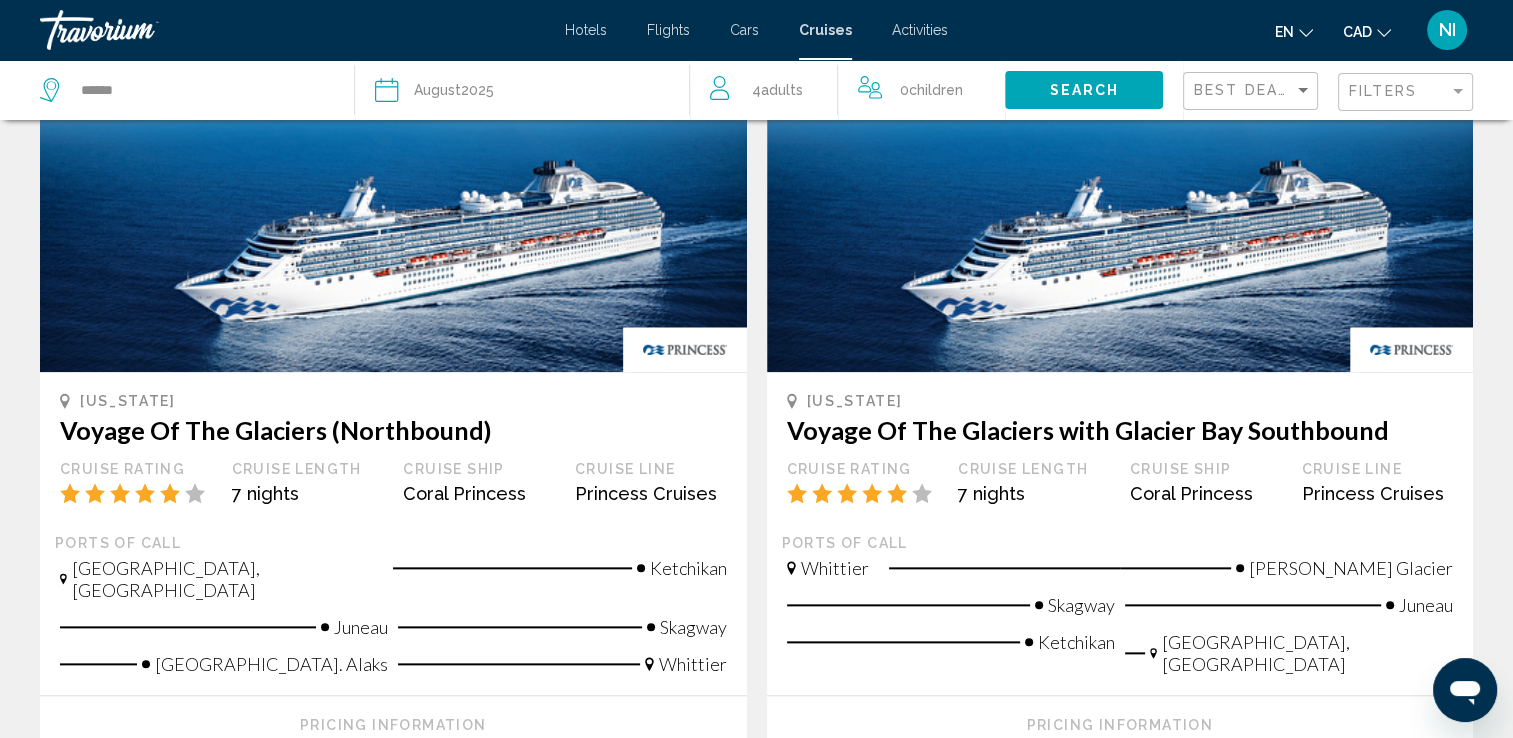 scroll, scrollTop: 2300, scrollLeft: 0, axis: vertical 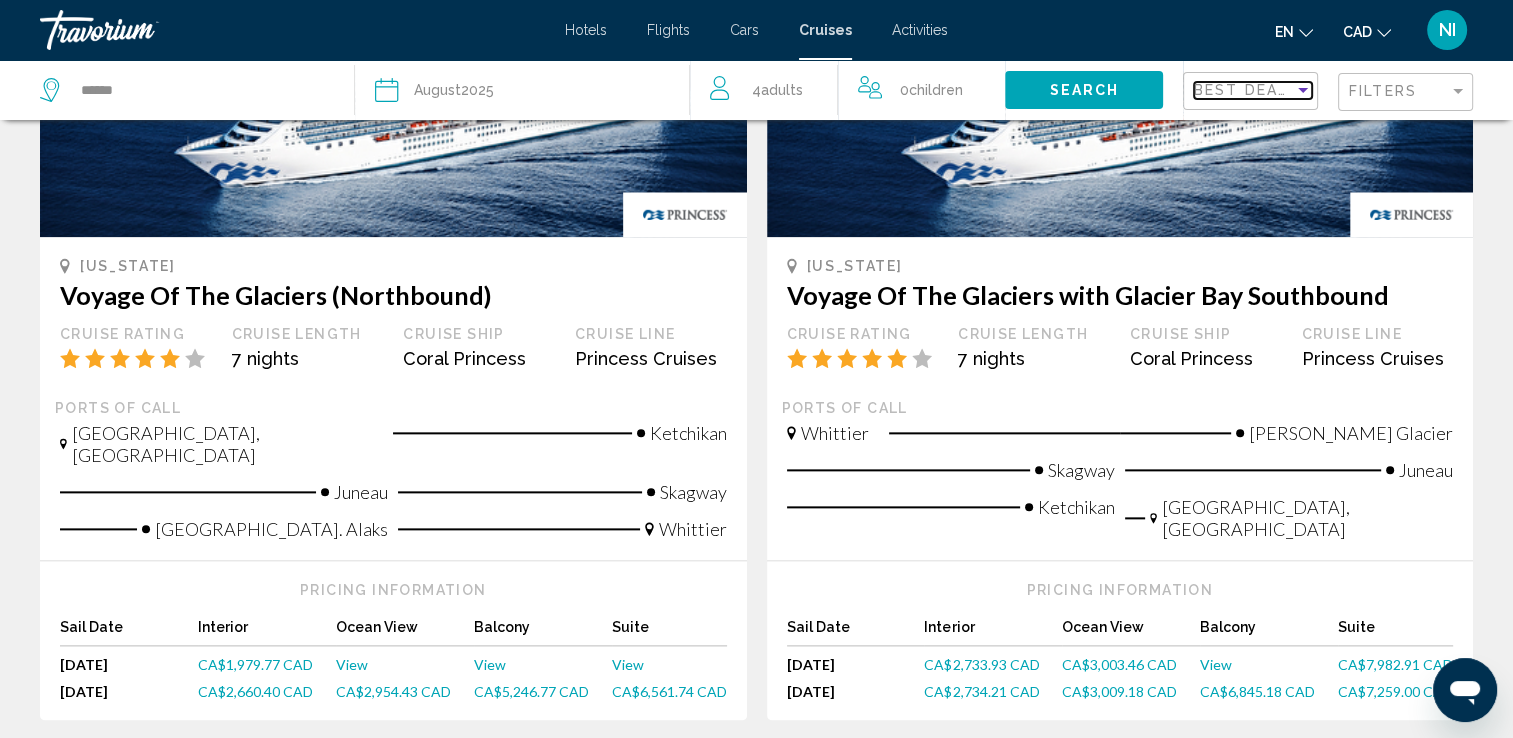 click at bounding box center [1303, 90] 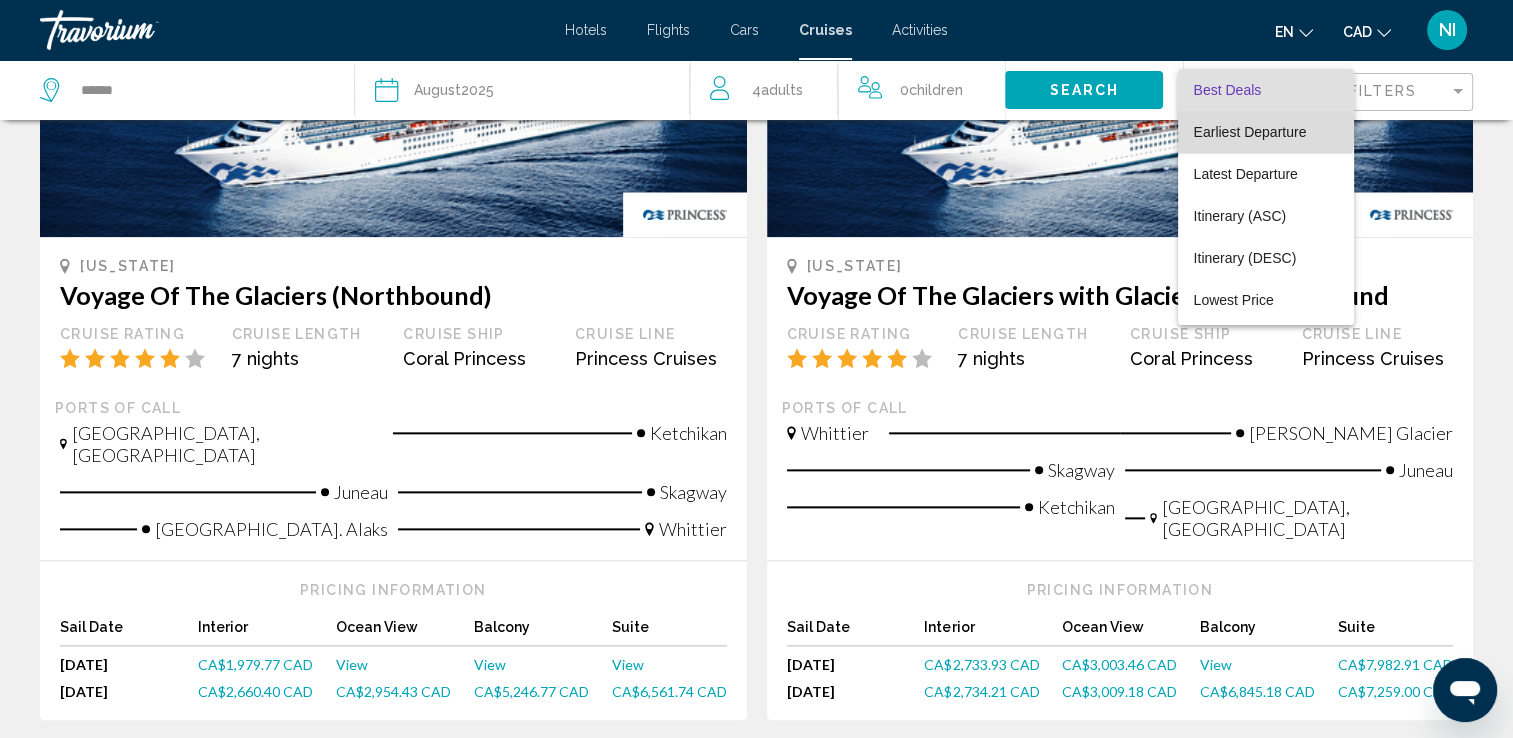 click on "Earliest Departure" at bounding box center (1250, 132) 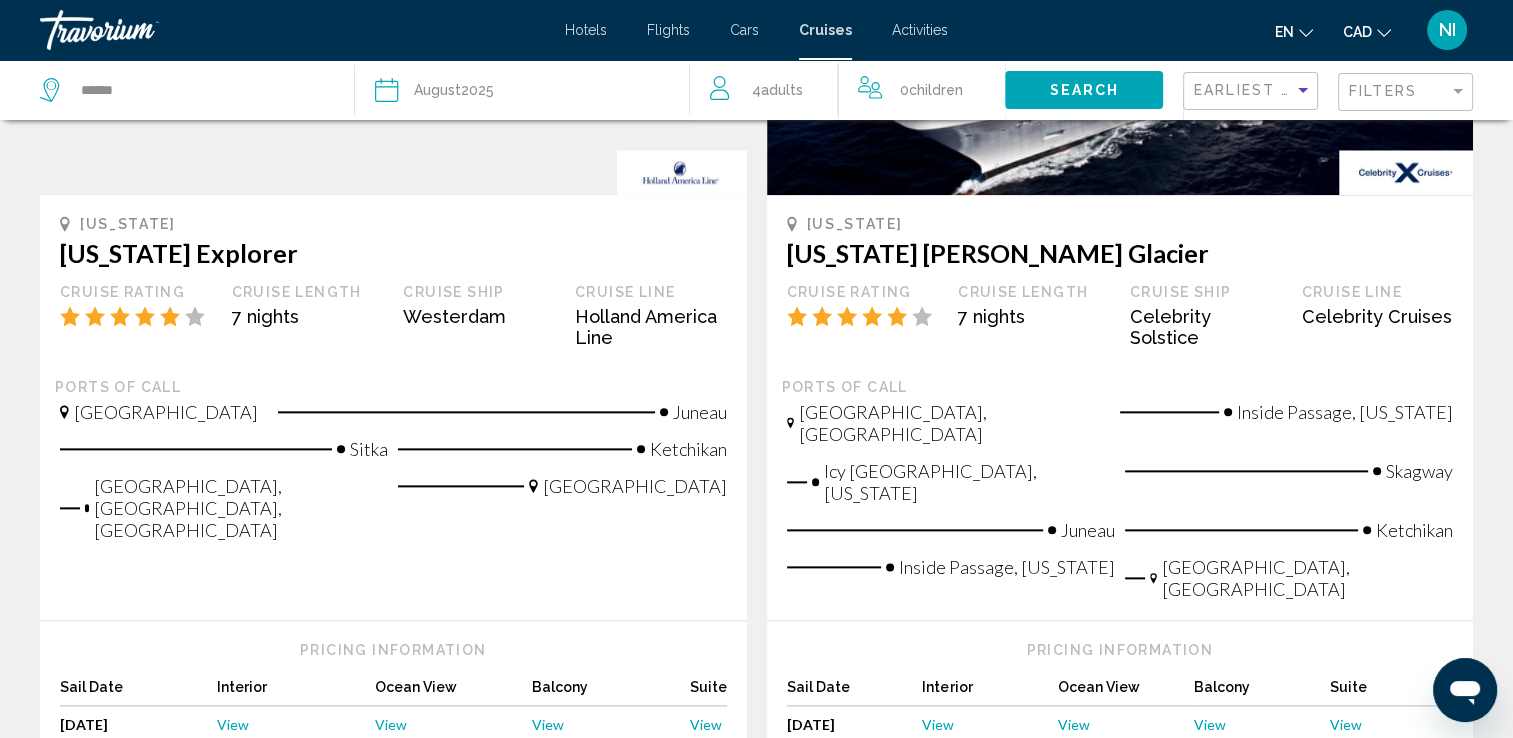 click on "page  1" at bounding box center [546, 867] 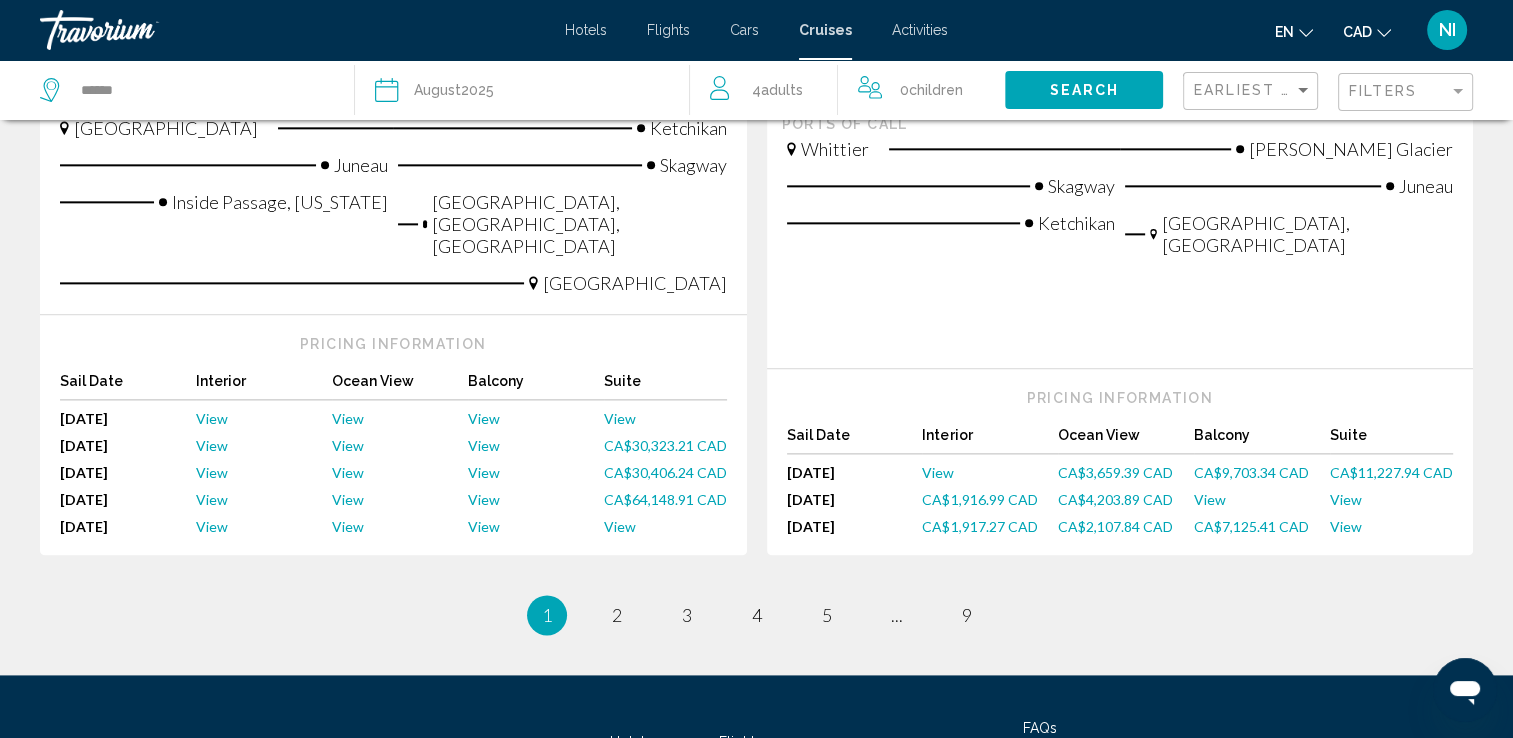 scroll, scrollTop: 2500, scrollLeft: 0, axis: vertical 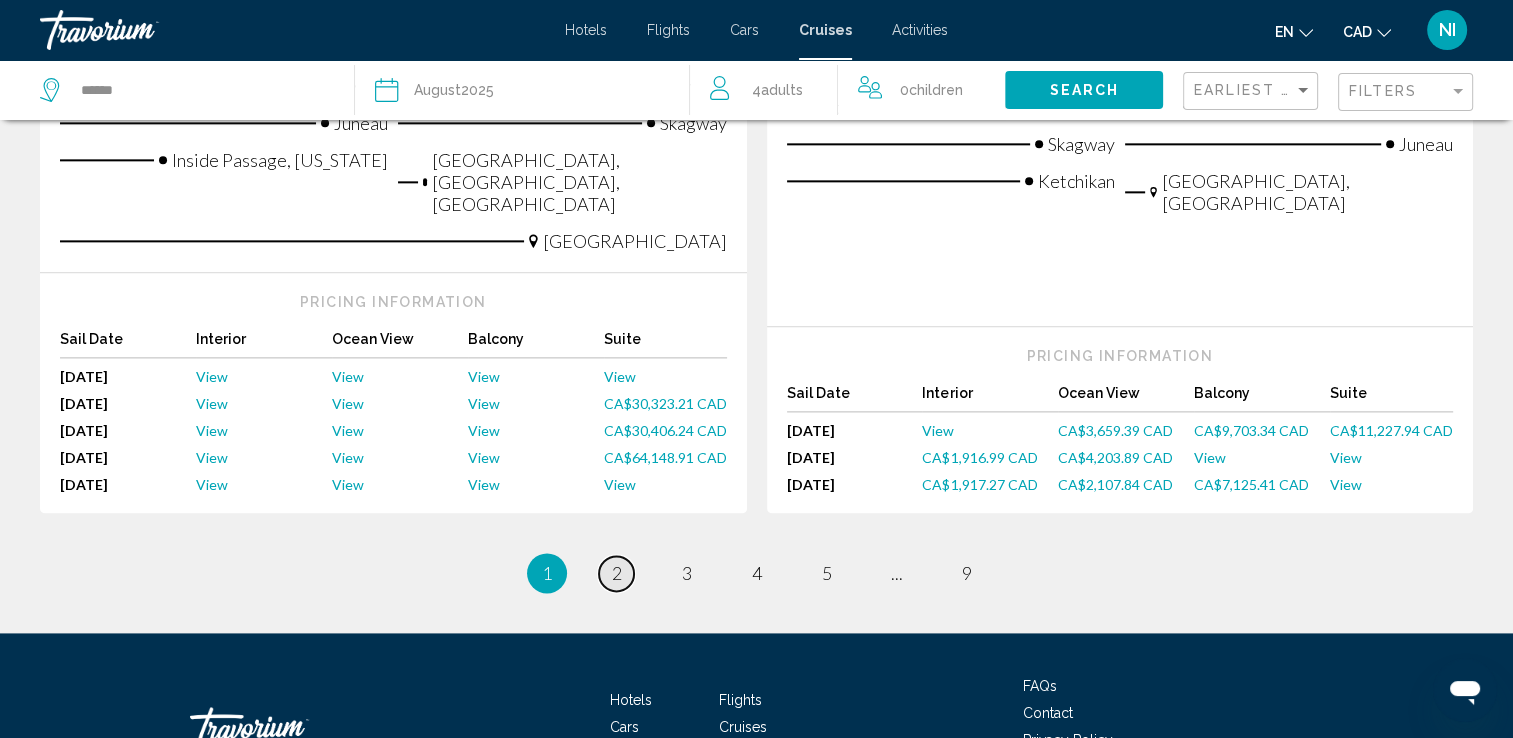 click on "page  2" at bounding box center [616, 573] 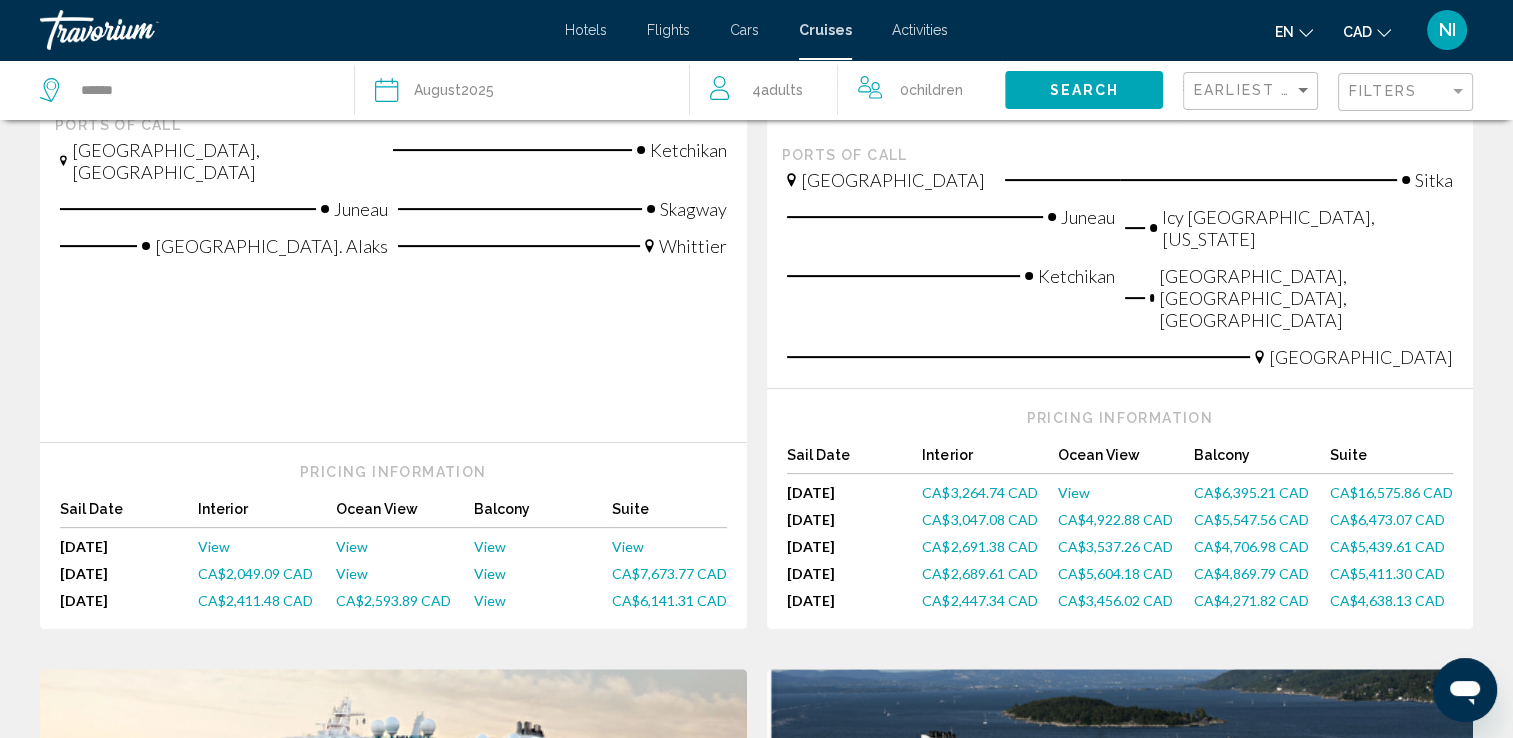 scroll, scrollTop: 600, scrollLeft: 0, axis: vertical 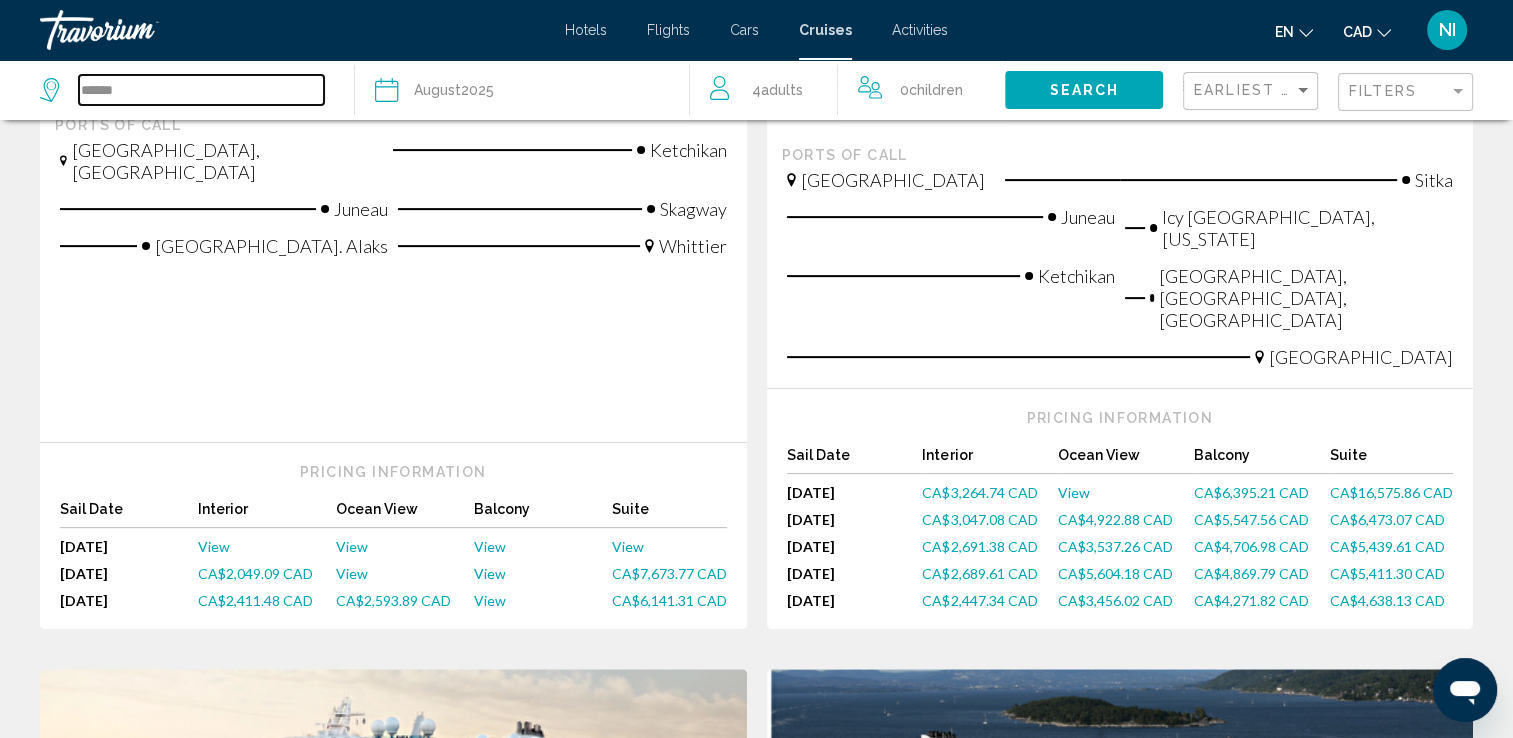 click on "******" at bounding box center (201, 90) 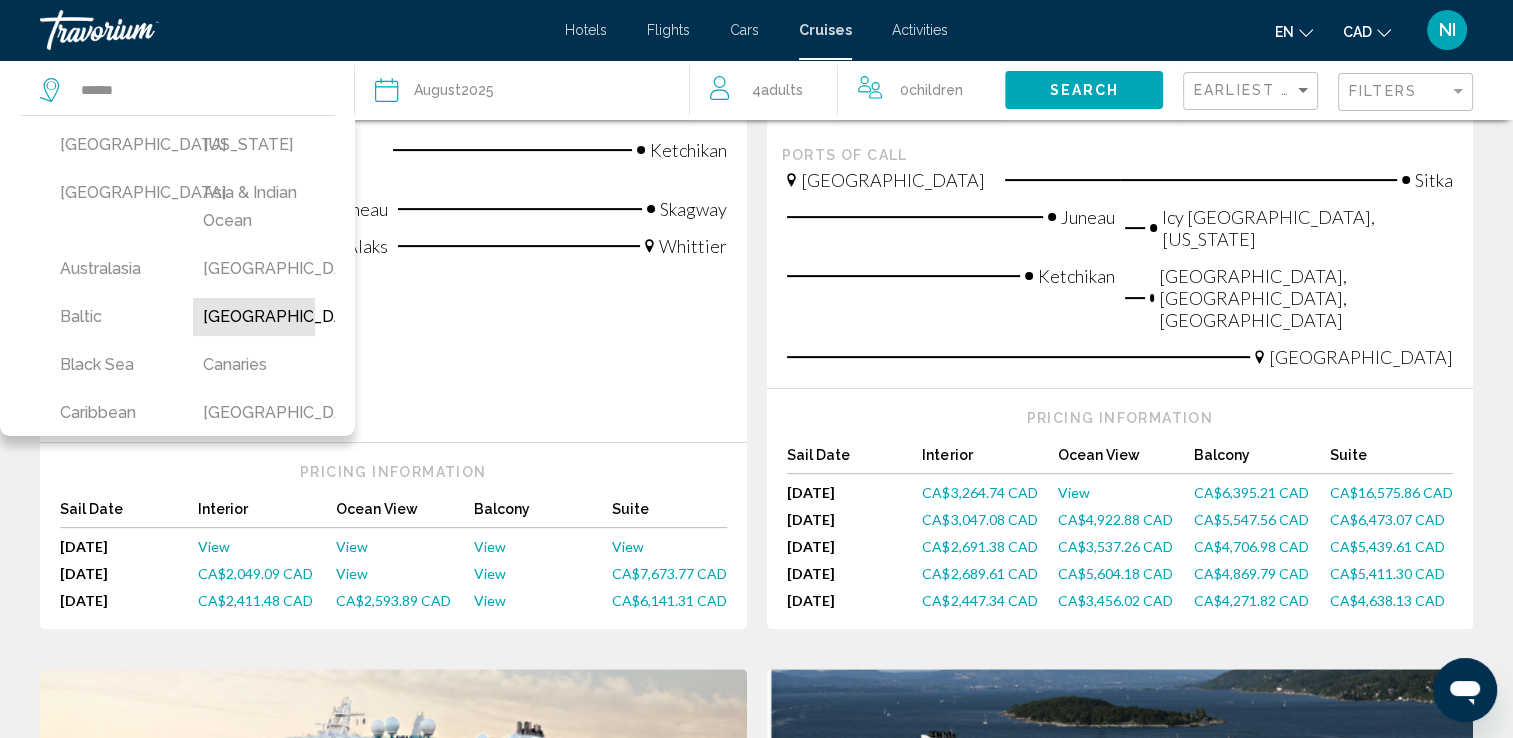 click on "[GEOGRAPHIC_DATA]" at bounding box center (254, 317) 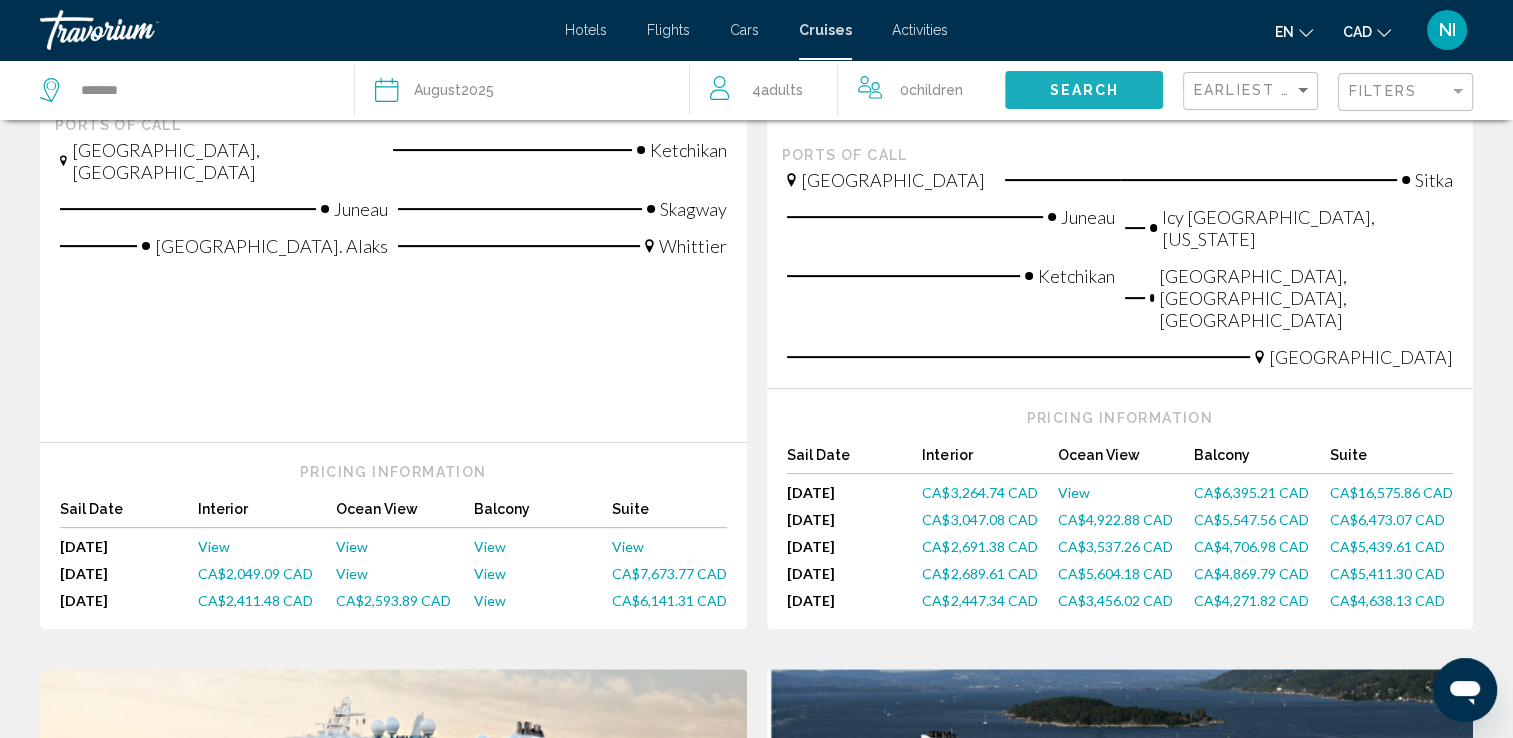 click on "Search" 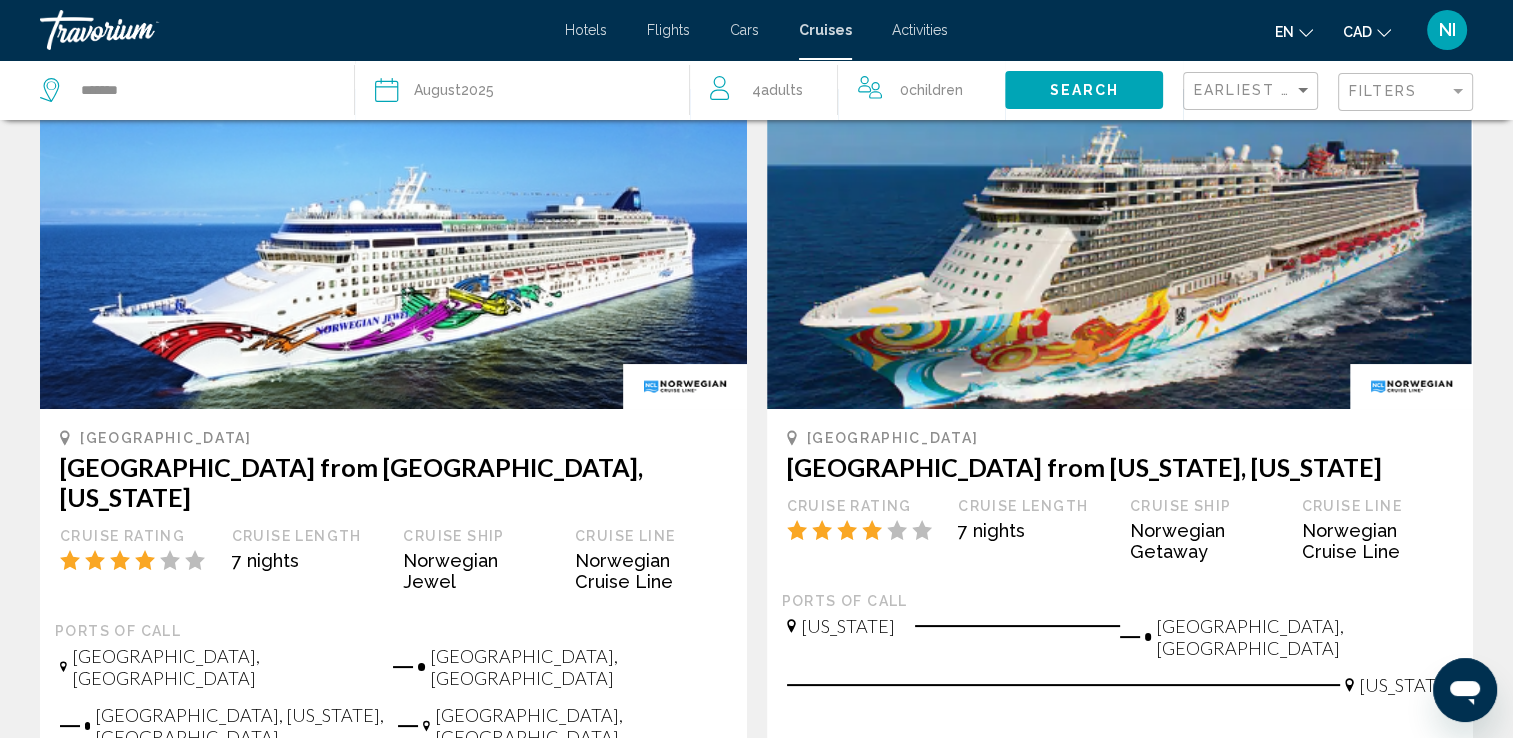 scroll, scrollTop: 0, scrollLeft: 0, axis: both 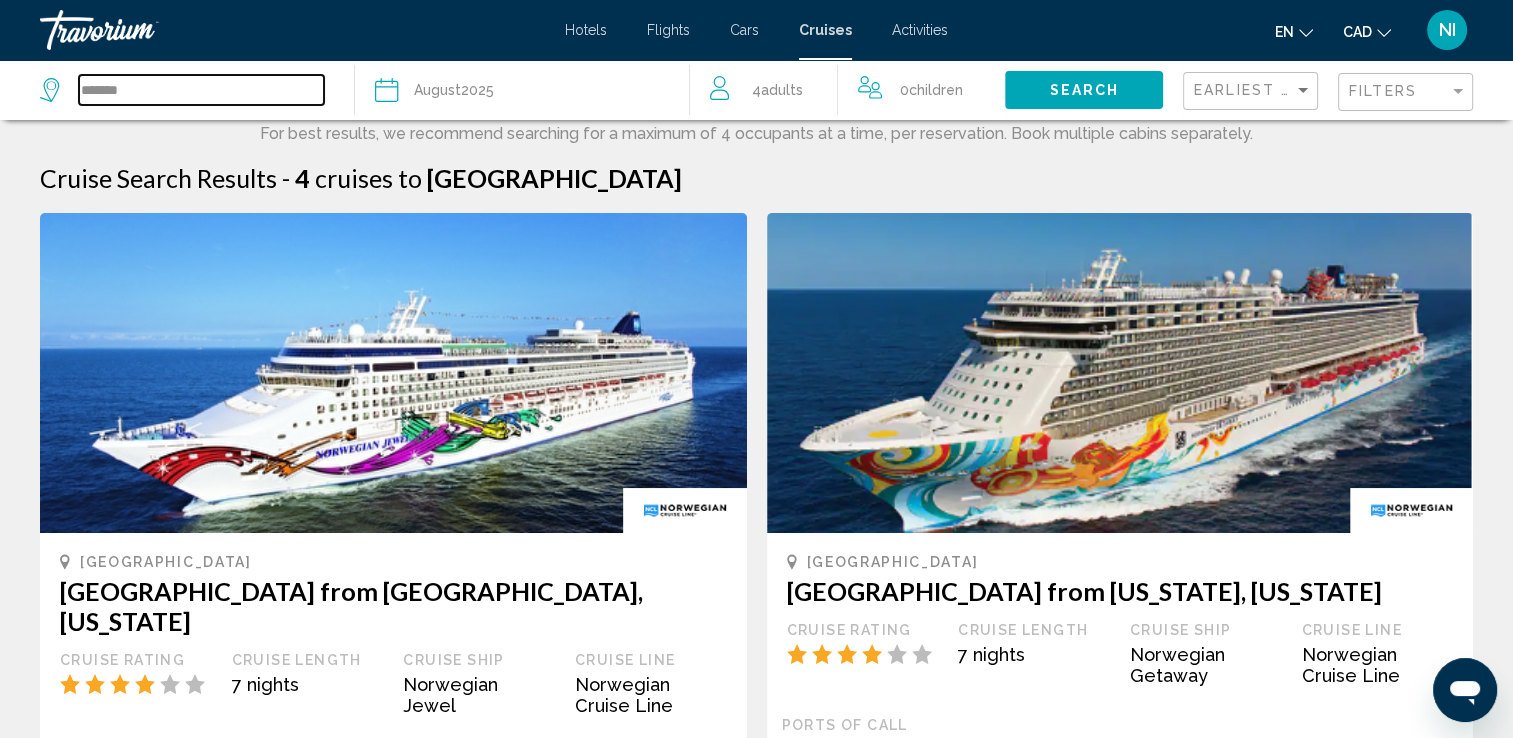 click on "*******" at bounding box center [201, 90] 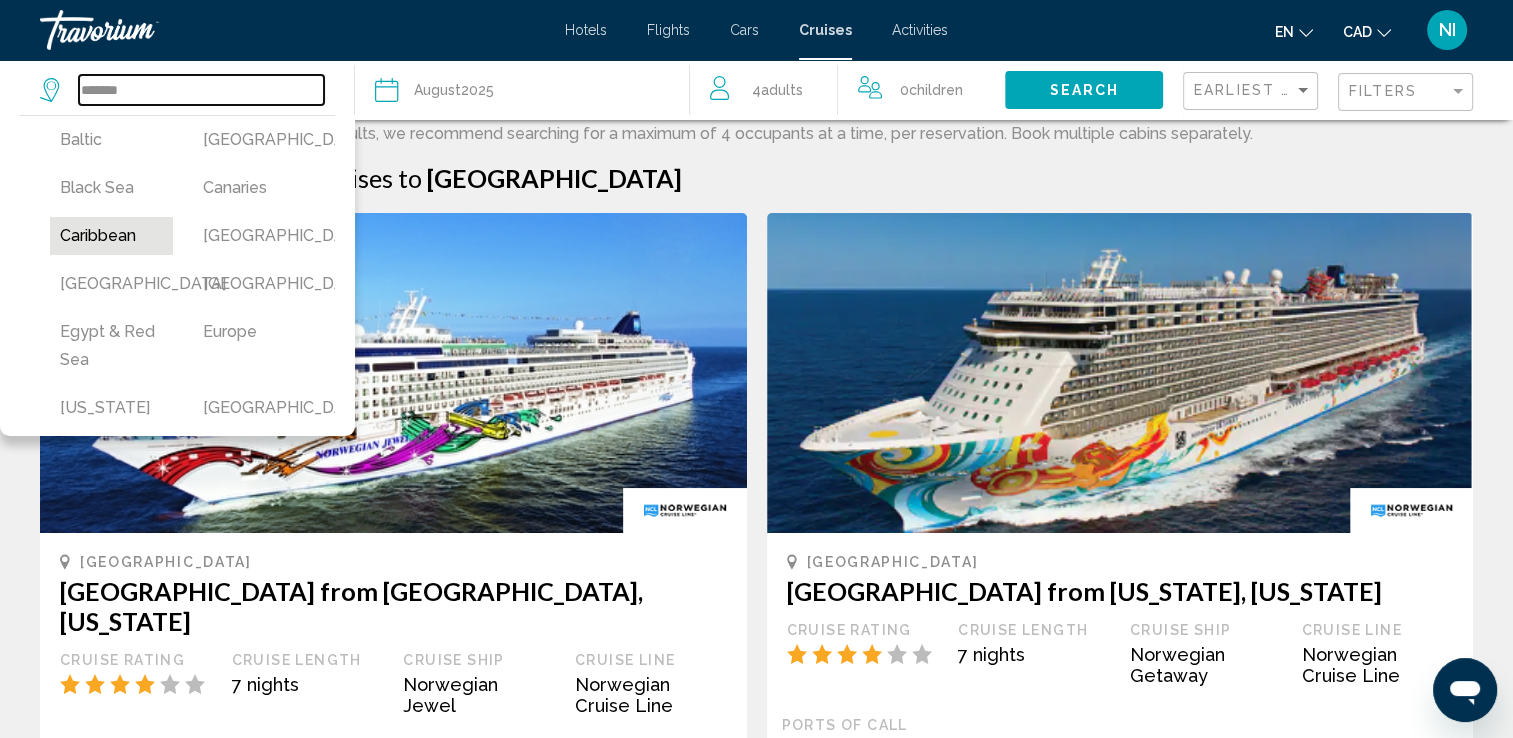 scroll, scrollTop: 300, scrollLeft: 0, axis: vertical 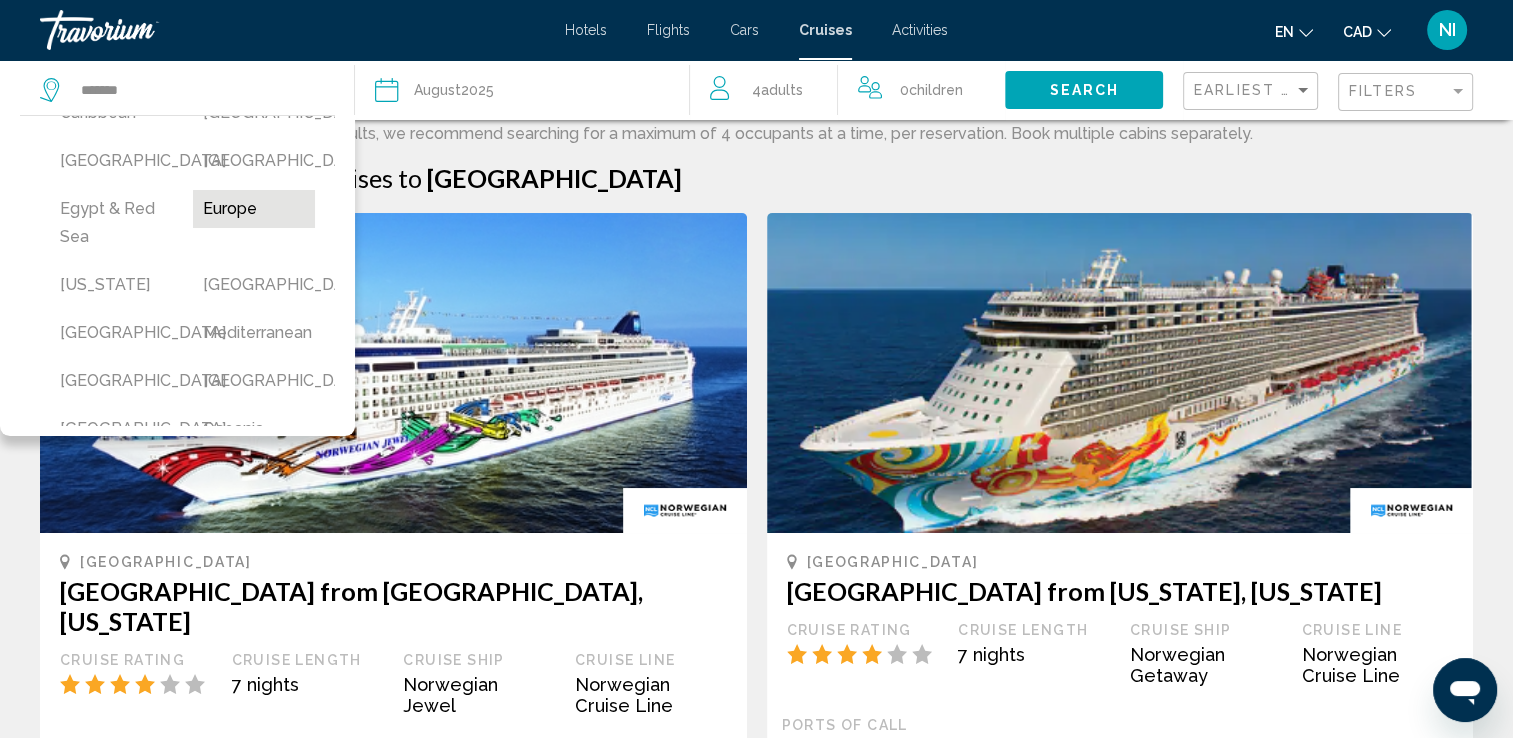 click on "Europe" at bounding box center [254, 209] 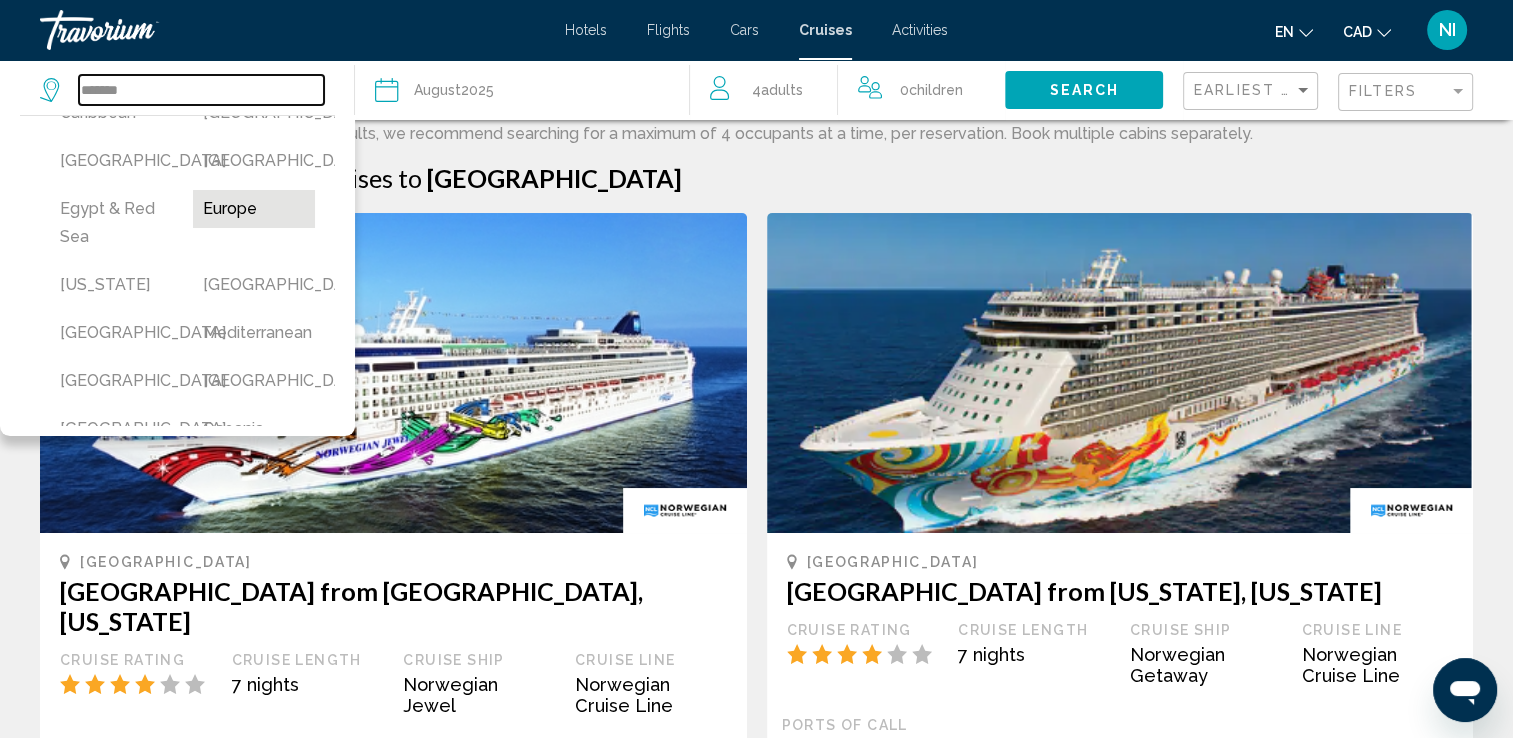 type on "******" 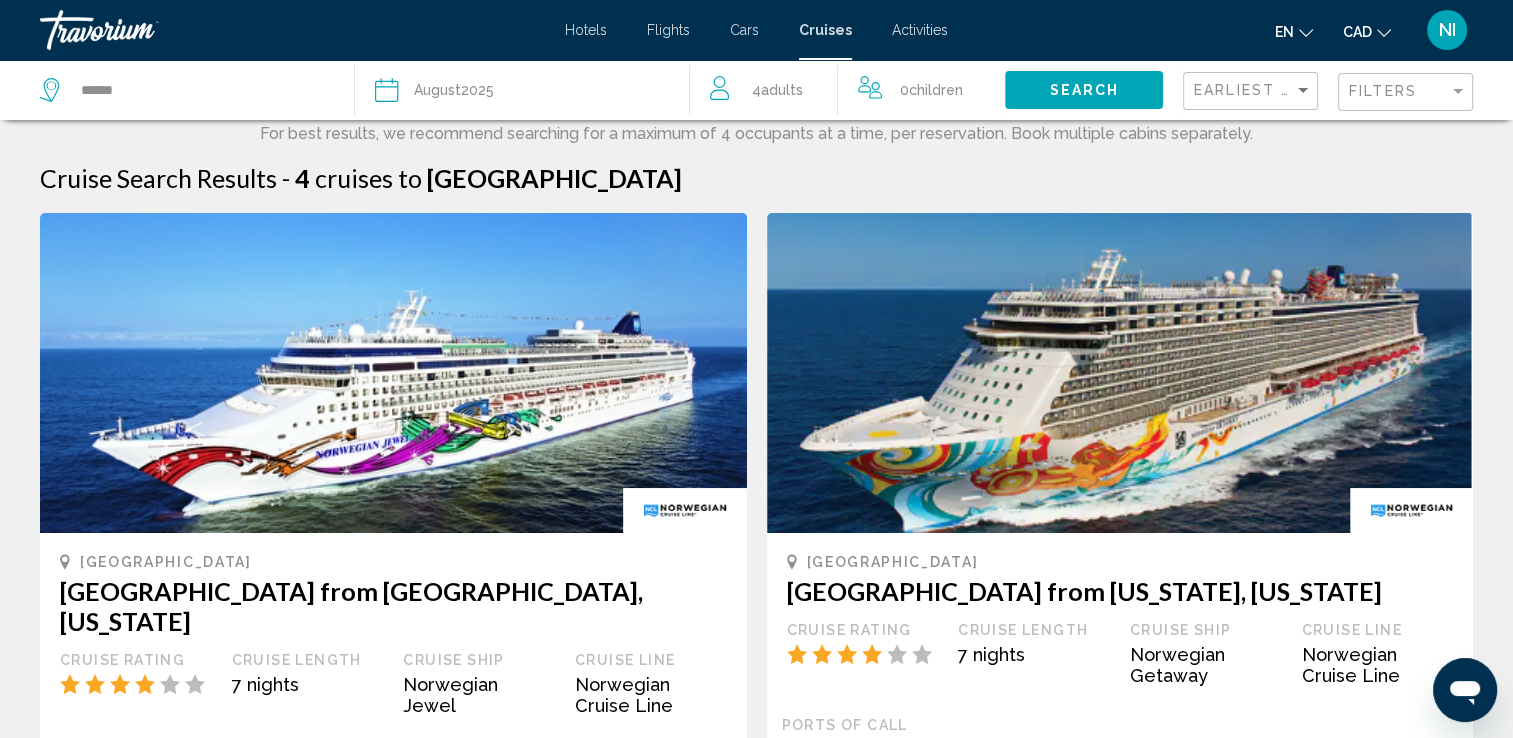 click on "Search" 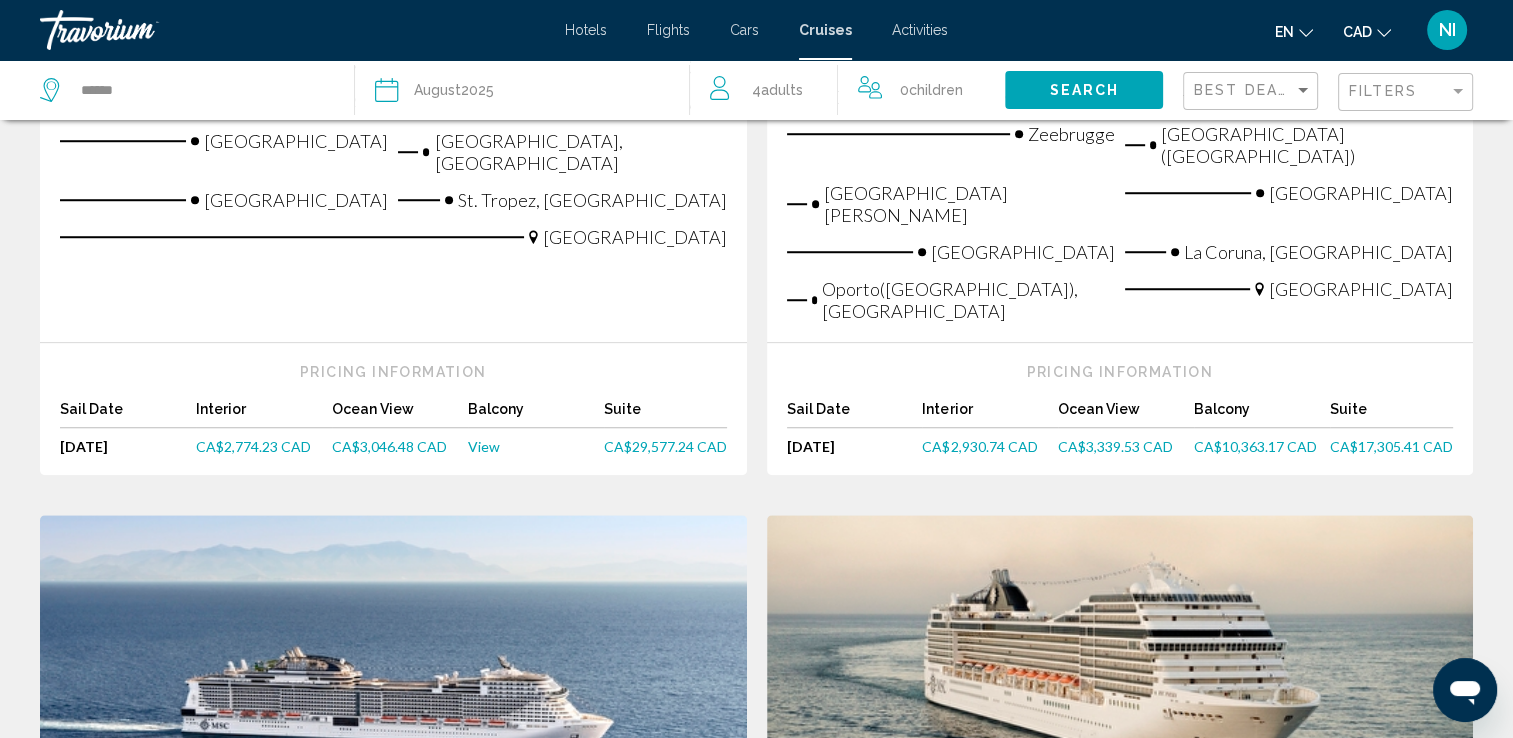 scroll, scrollTop: 1500, scrollLeft: 0, axis: vertical 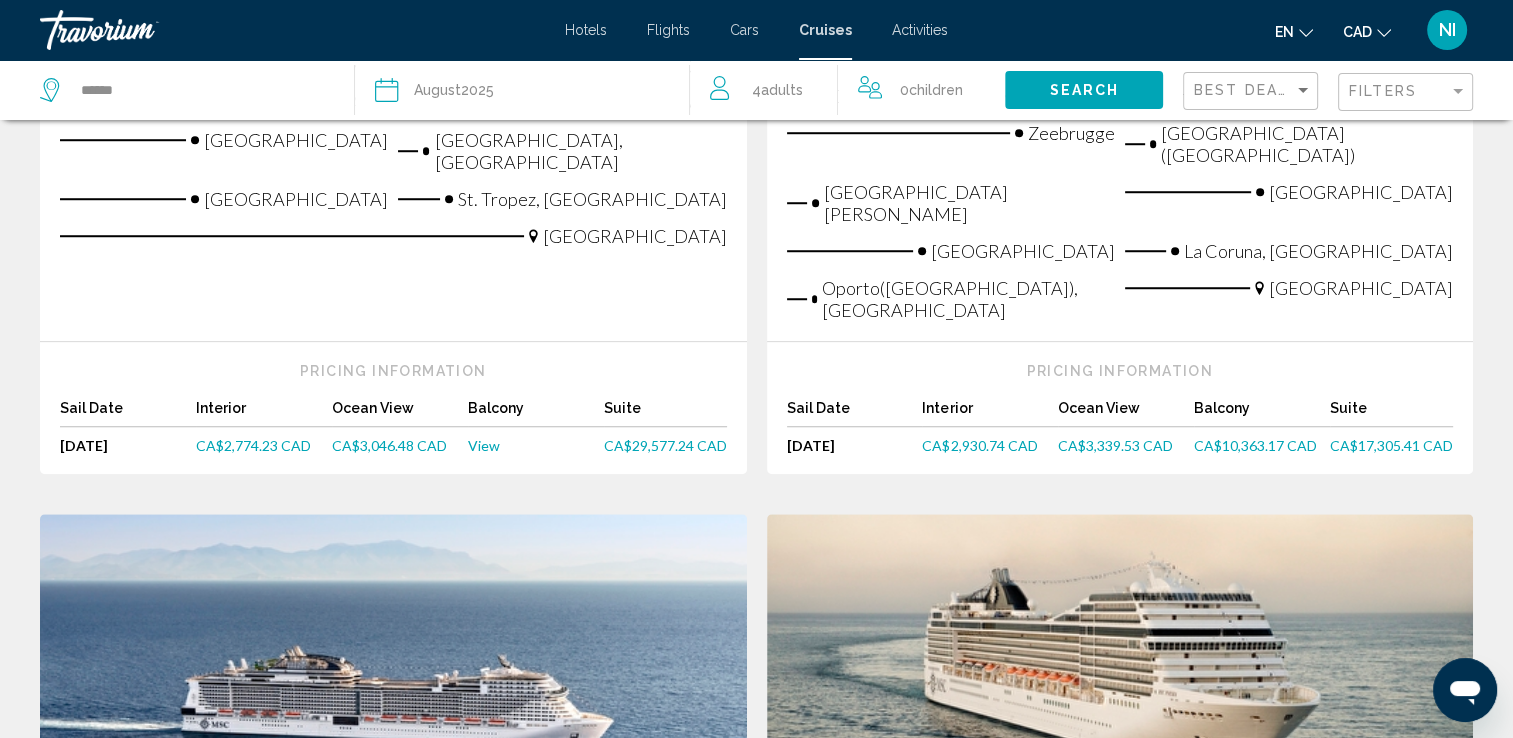 click on "Best Deals" 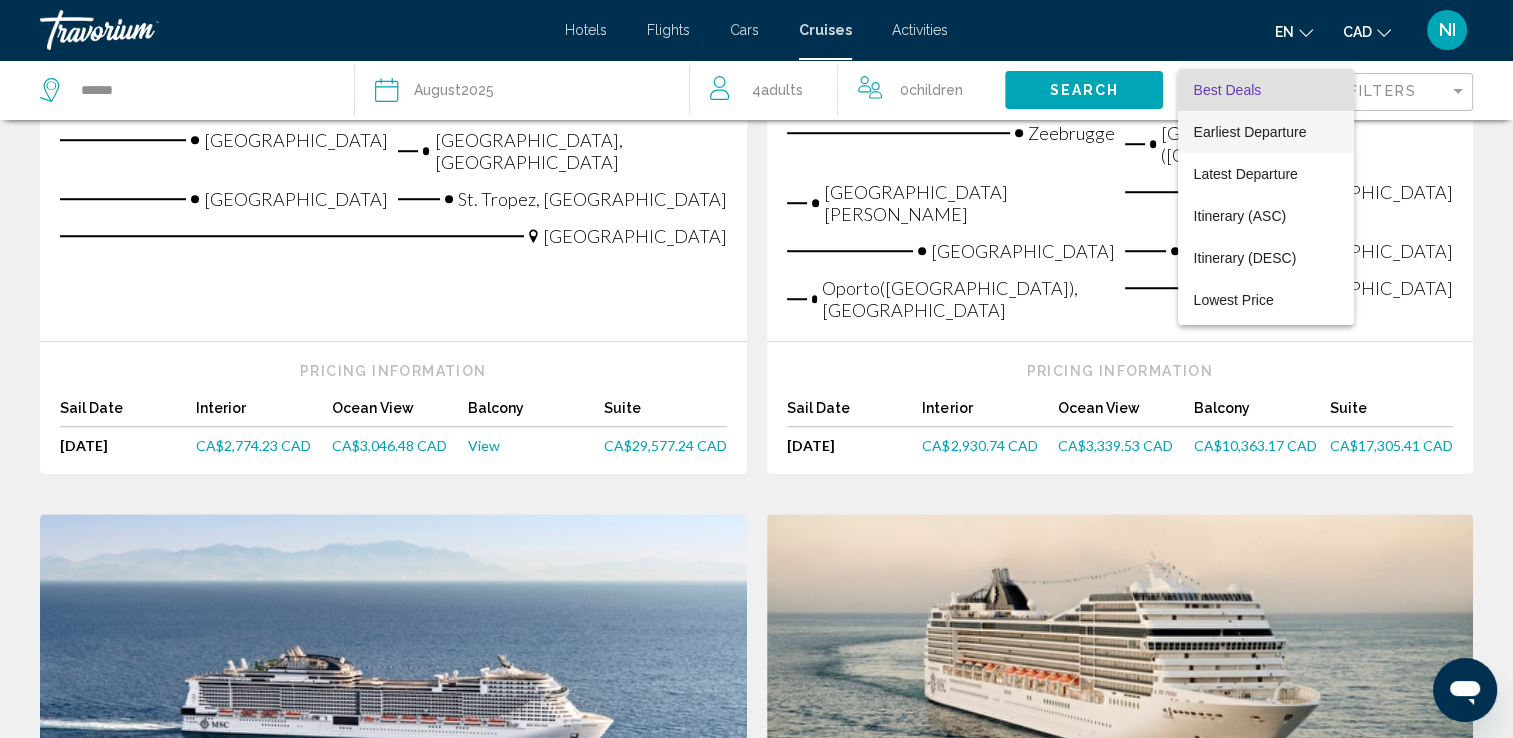 click on "Earliest Departure" at bounding box center [1250, 132] 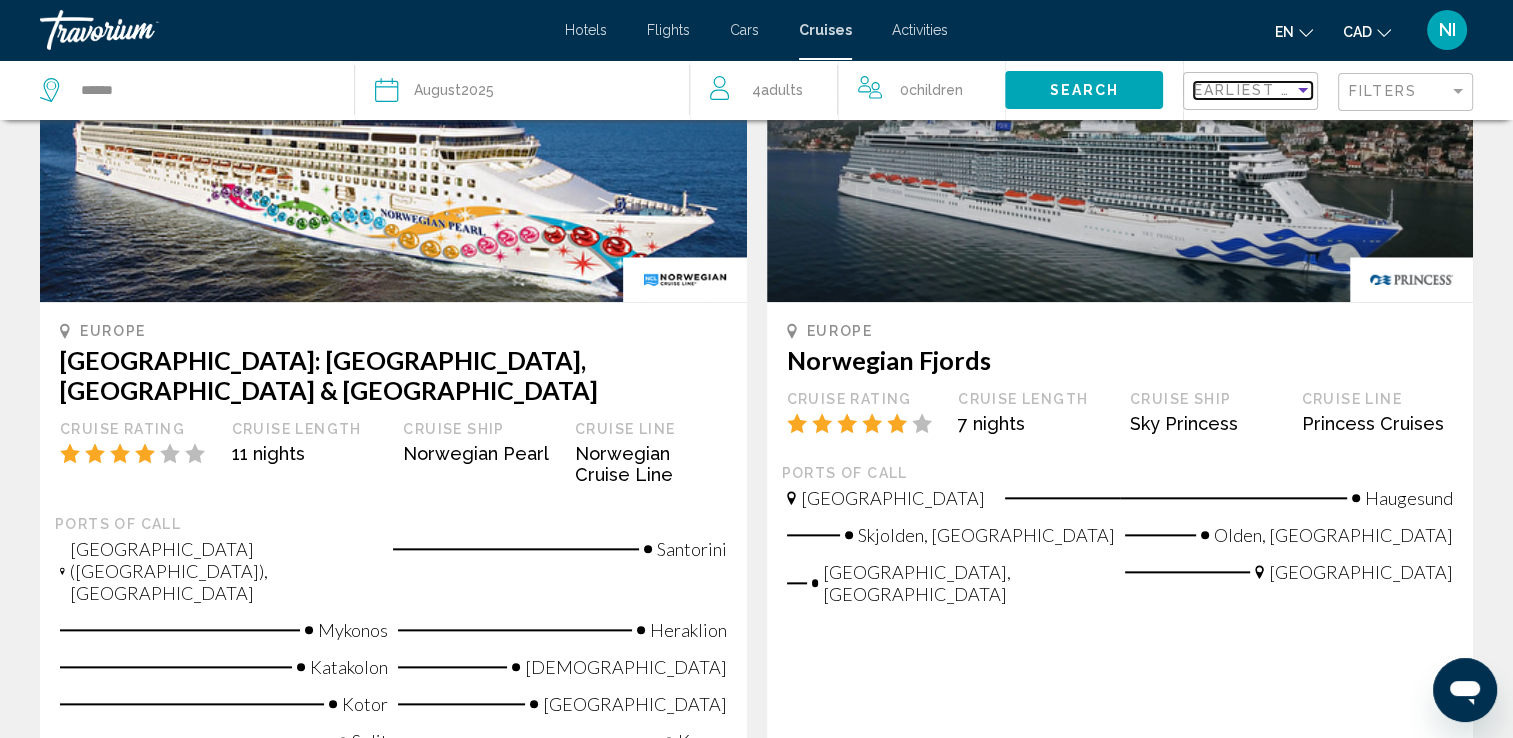 scroll, scrollTop: 2200, scrollLeft: 0, axis: vertical 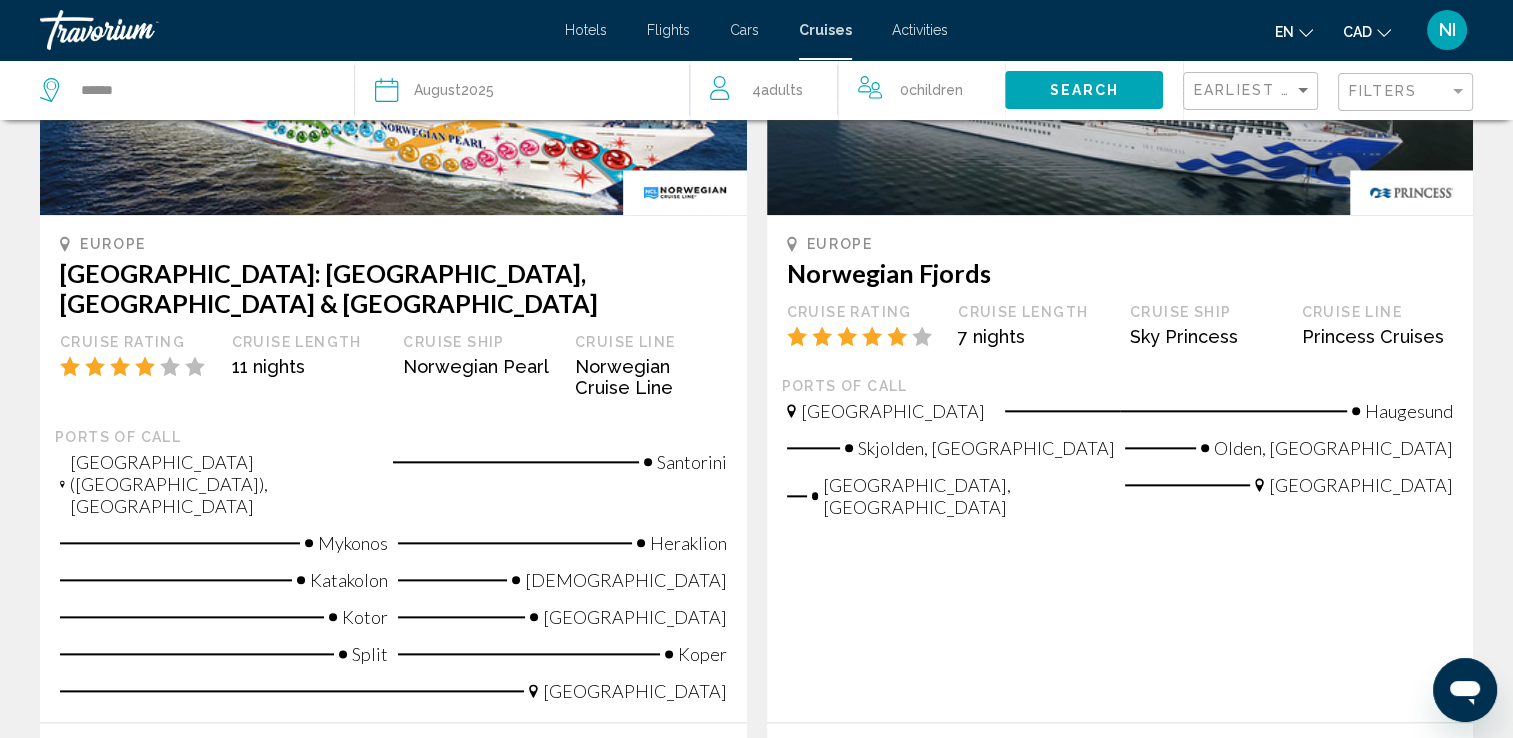 click on "page  2" at bounding box center [616, 915] 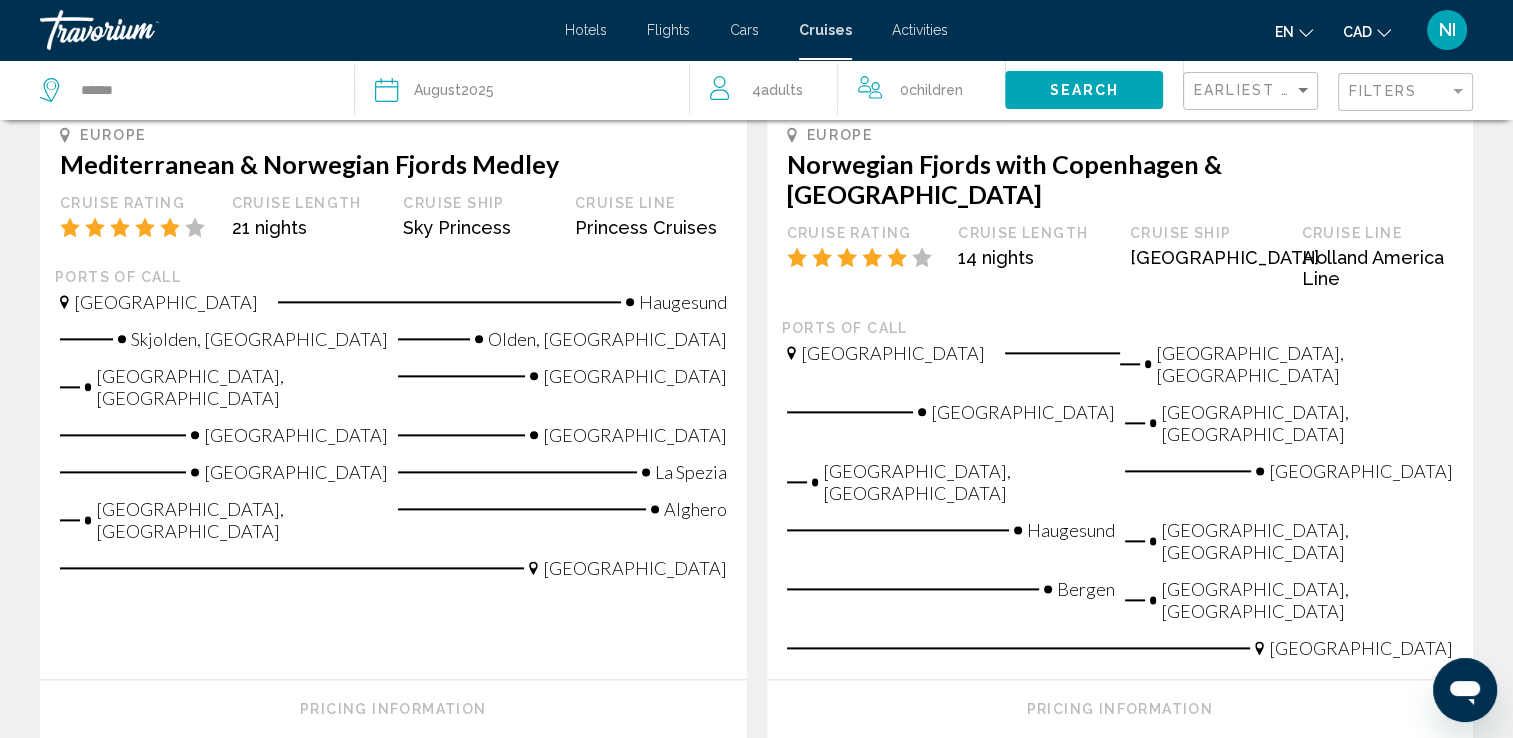 scroll, scrollTop: 2400, scrollLeft: 0, axis: vertical 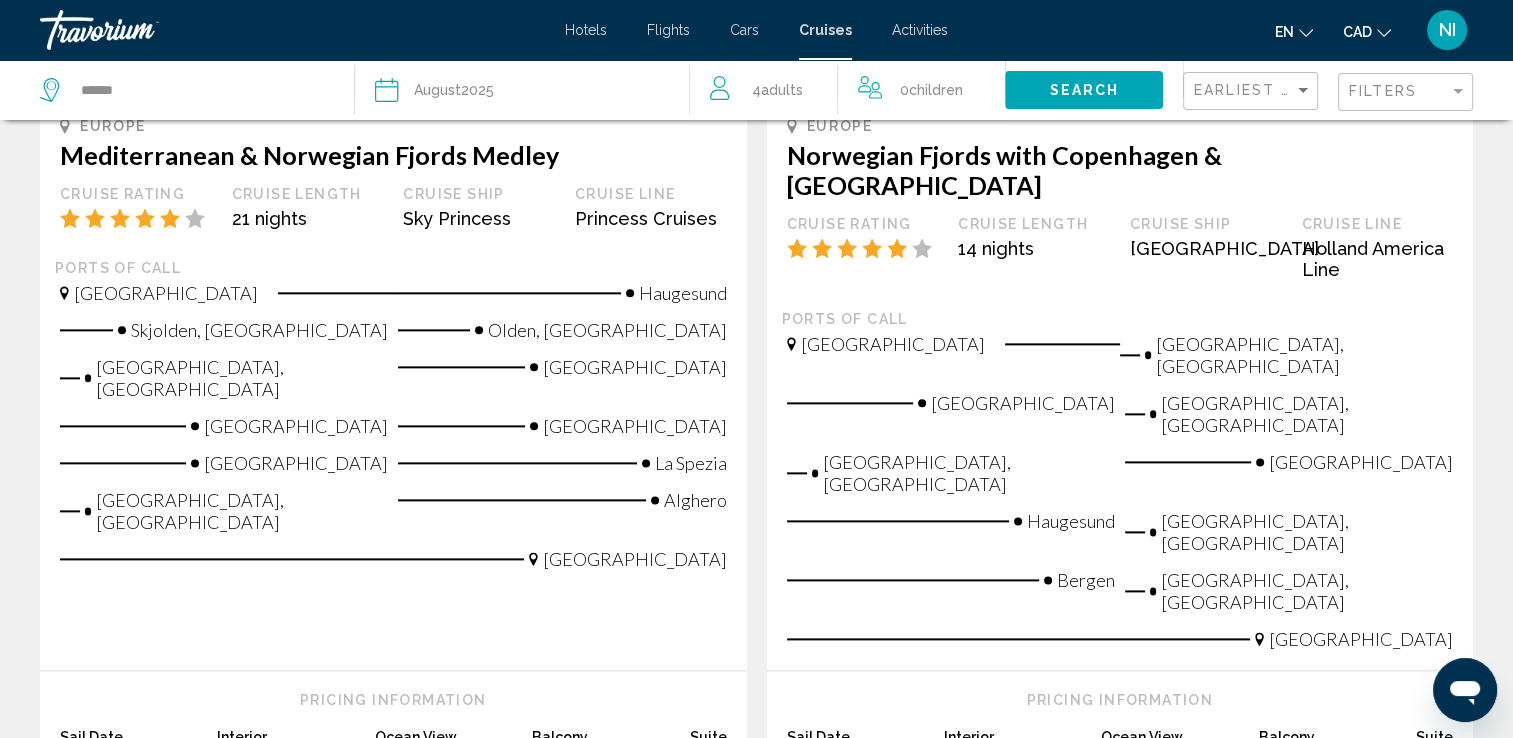 click on "page  3" at bounding box center (687, 863) 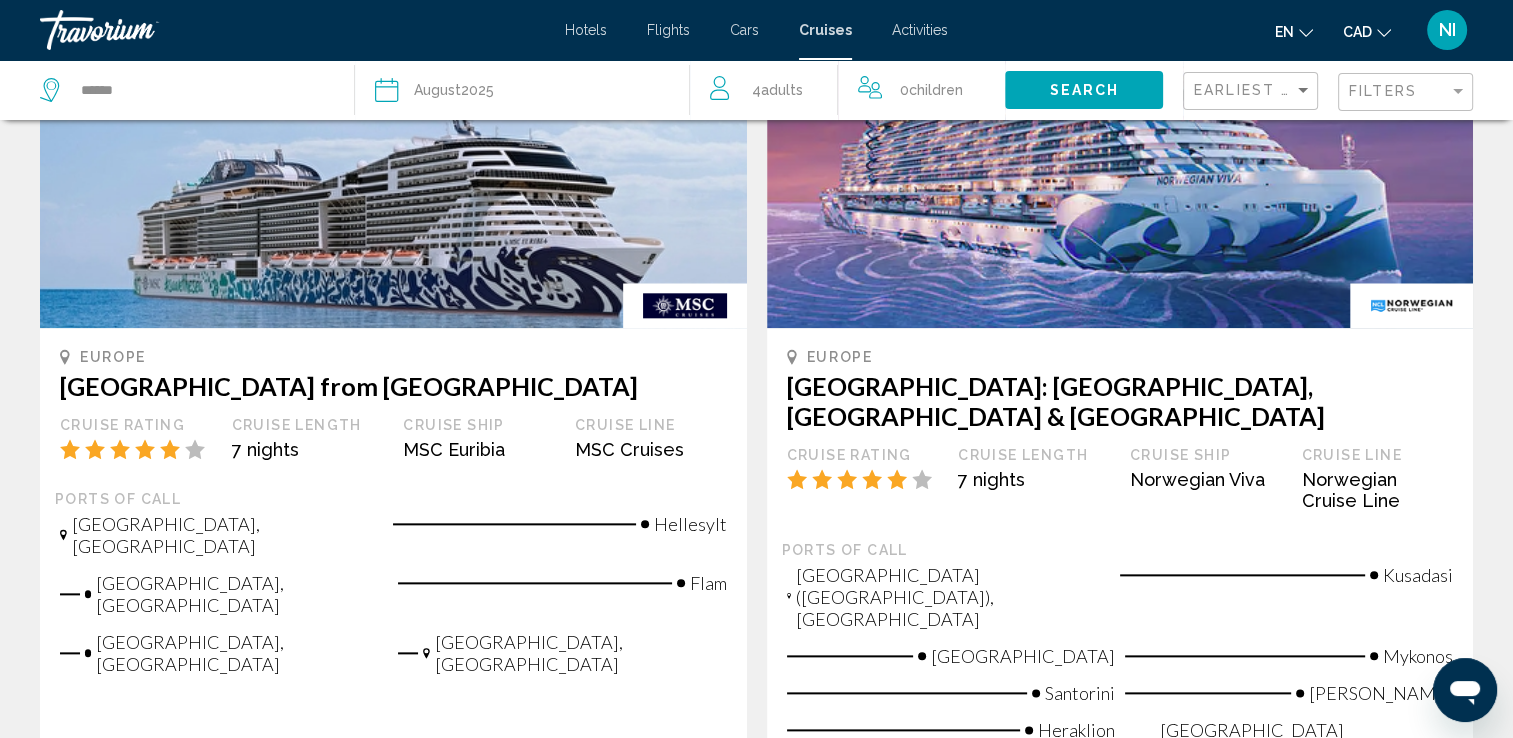 scroll, scrollTop: 2200, scrollLeft: 0, axis: vertical 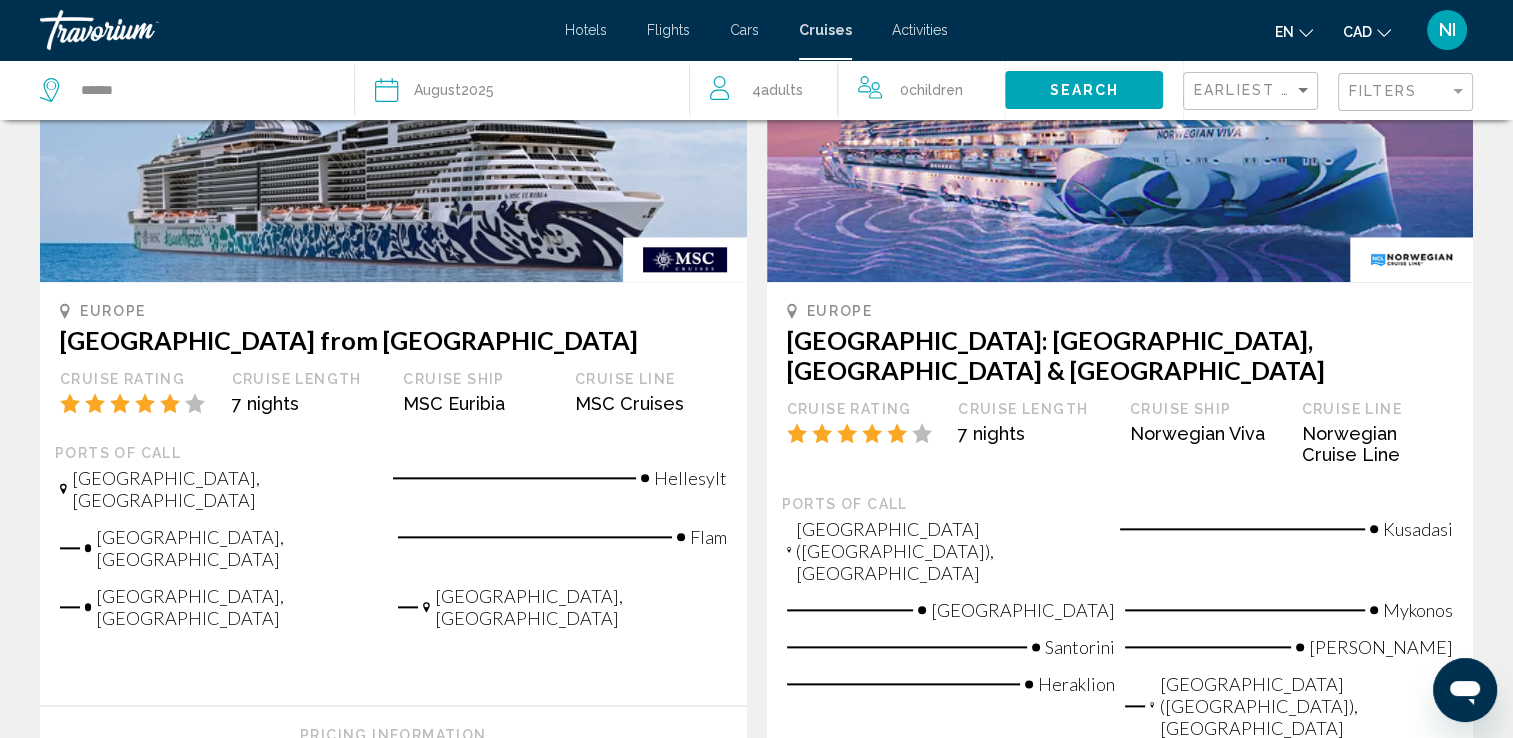 click on "page  4" at bounding box center [756, 952] 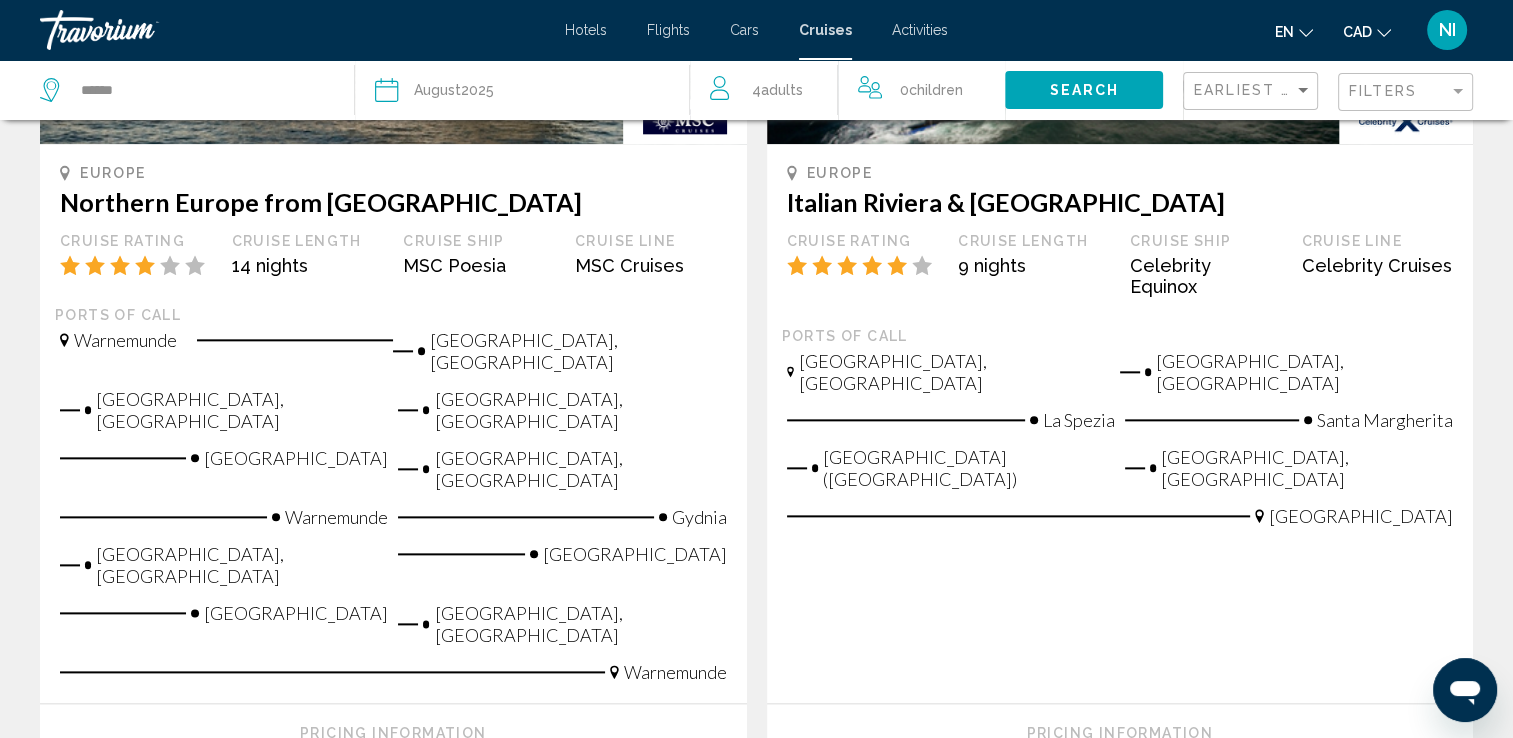 scroll, scrollTop: 2400, scrollLeft: 0, axis: vertical 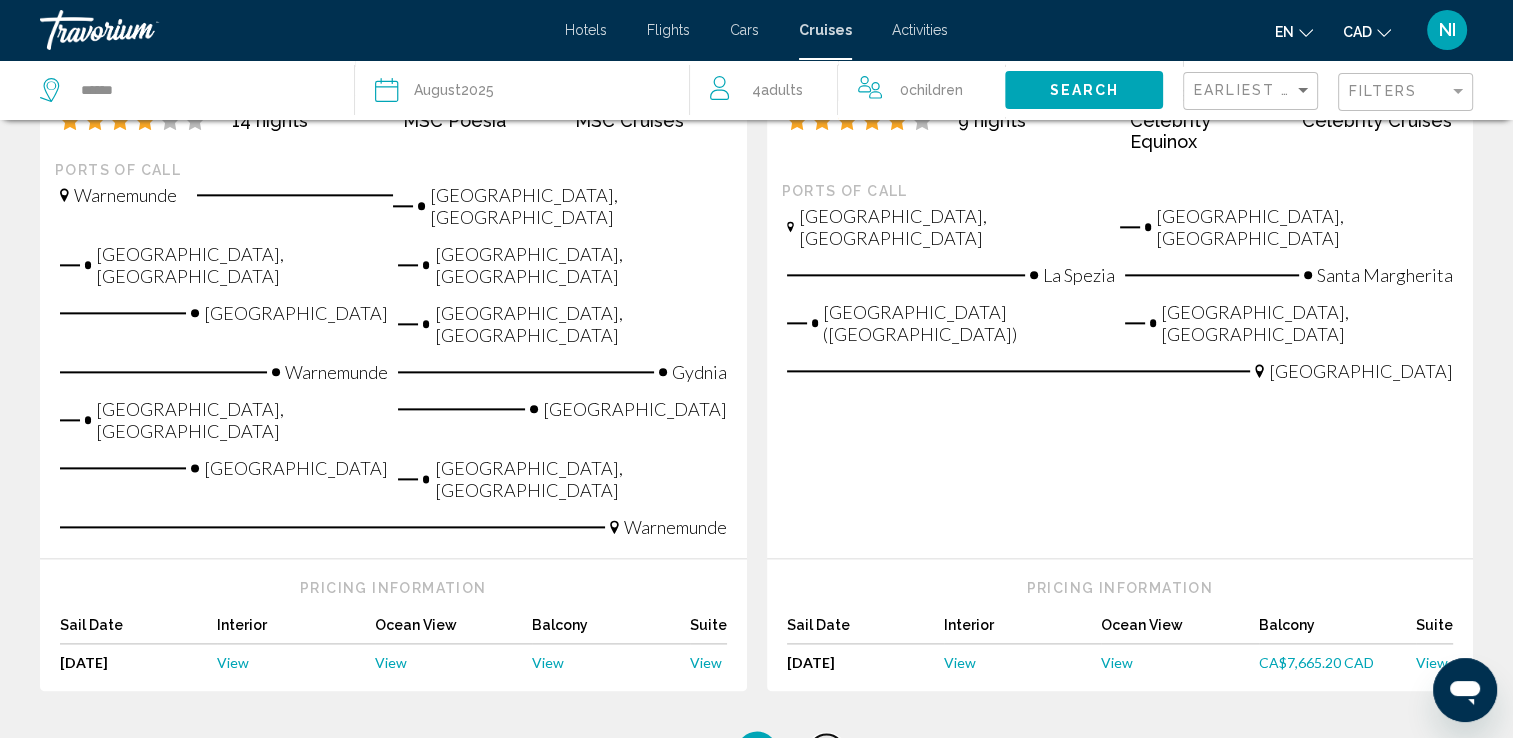click on "5" at bounding box center (827, 751) 